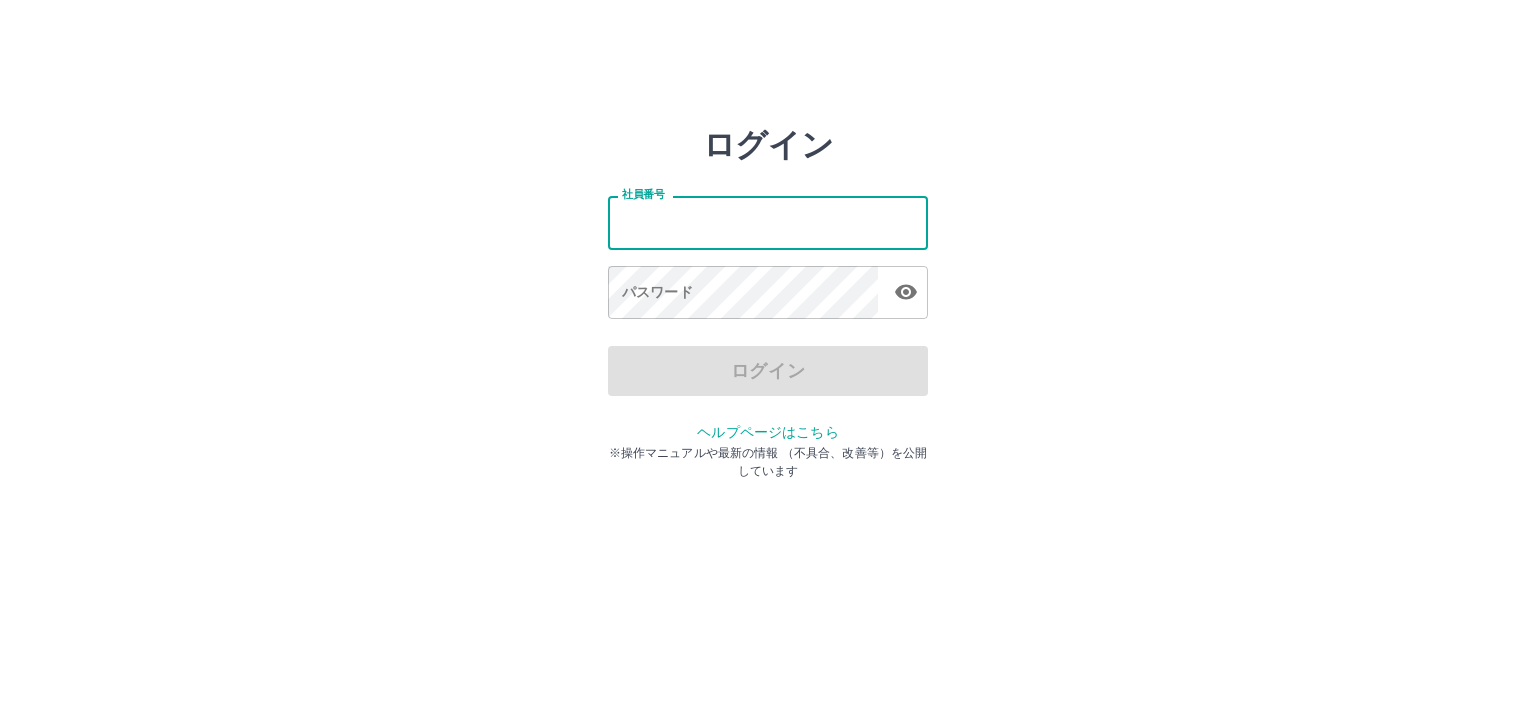 scroll, scrollTop: 0, scrollLeft: 0, axis: both 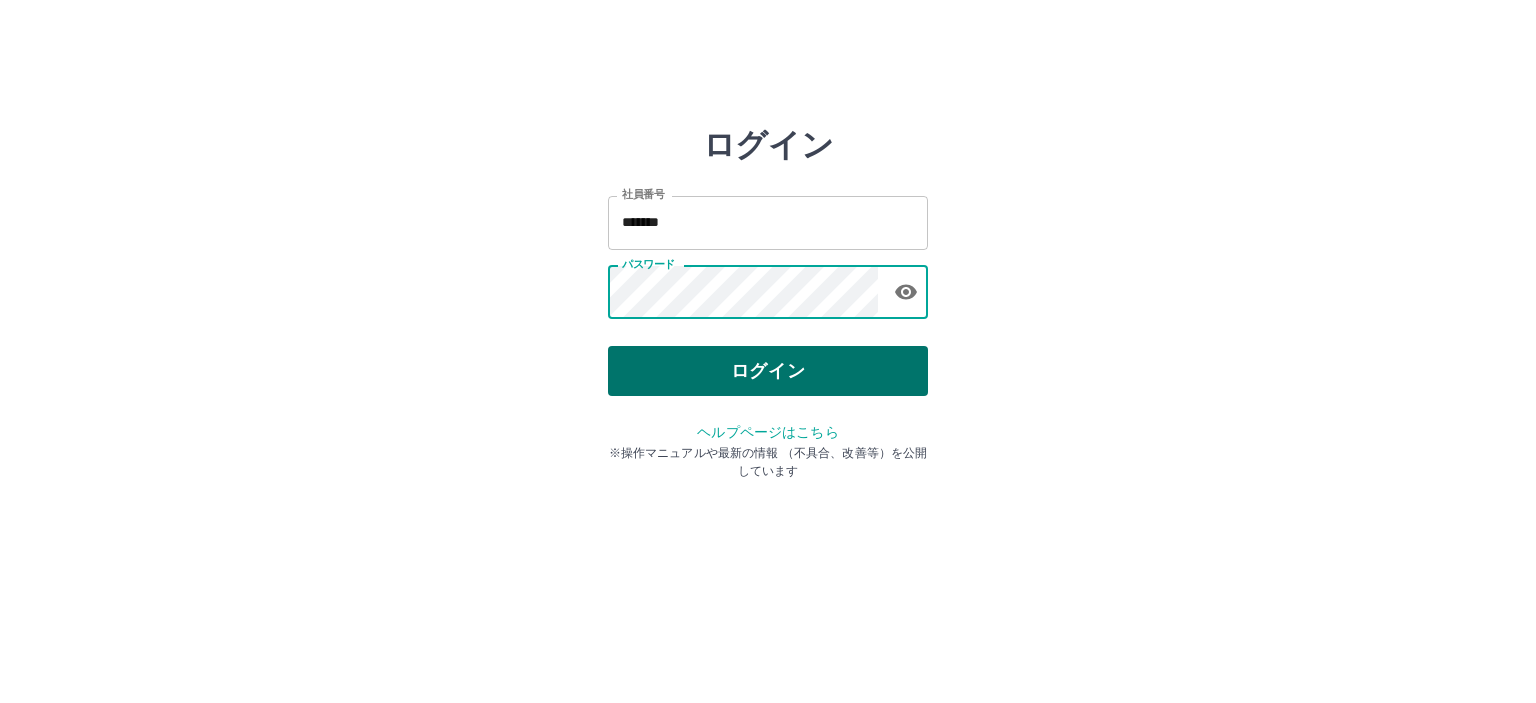 click on "ログイン" at bounding box center [768, 371] 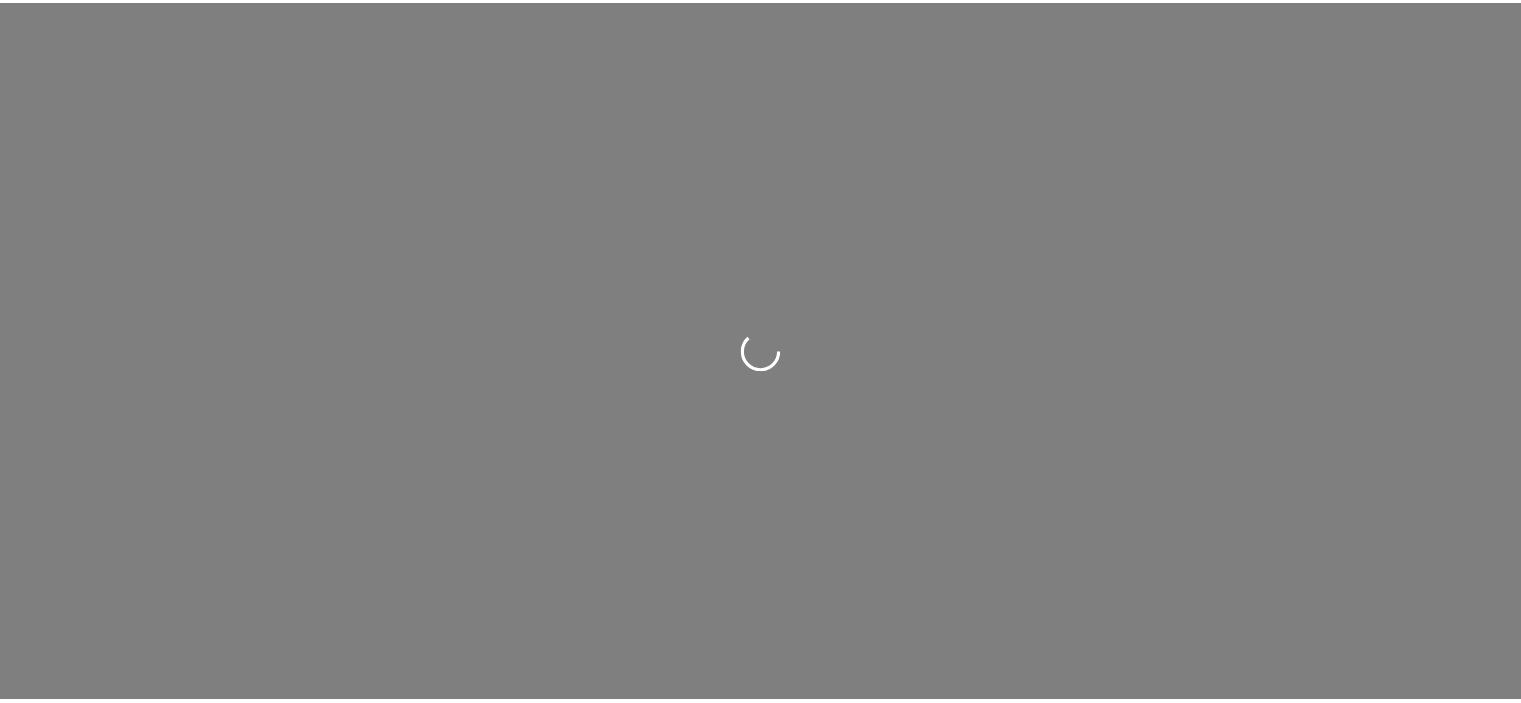 scroll, scrollTop: 0, scrollLeft: 0, axis: both 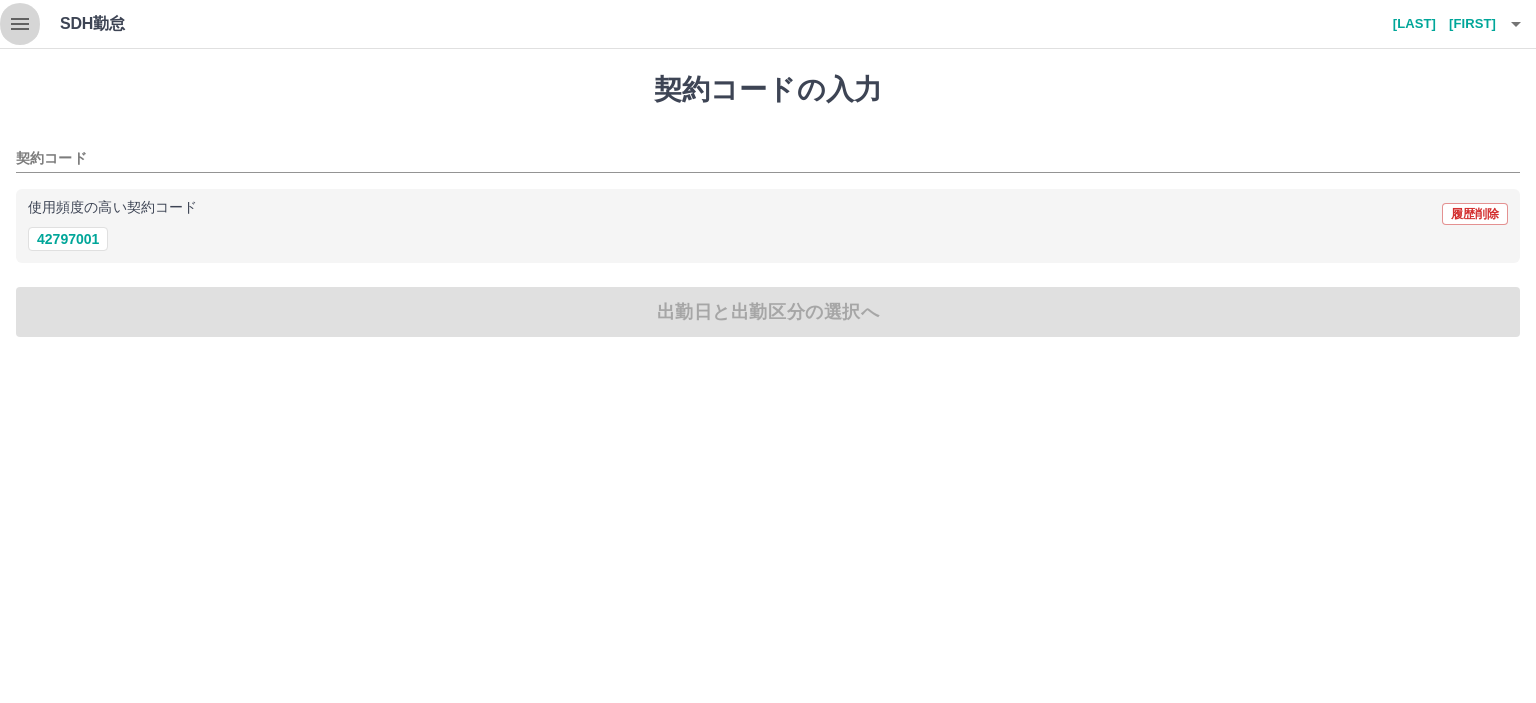 click at bounding box center [20, 24] 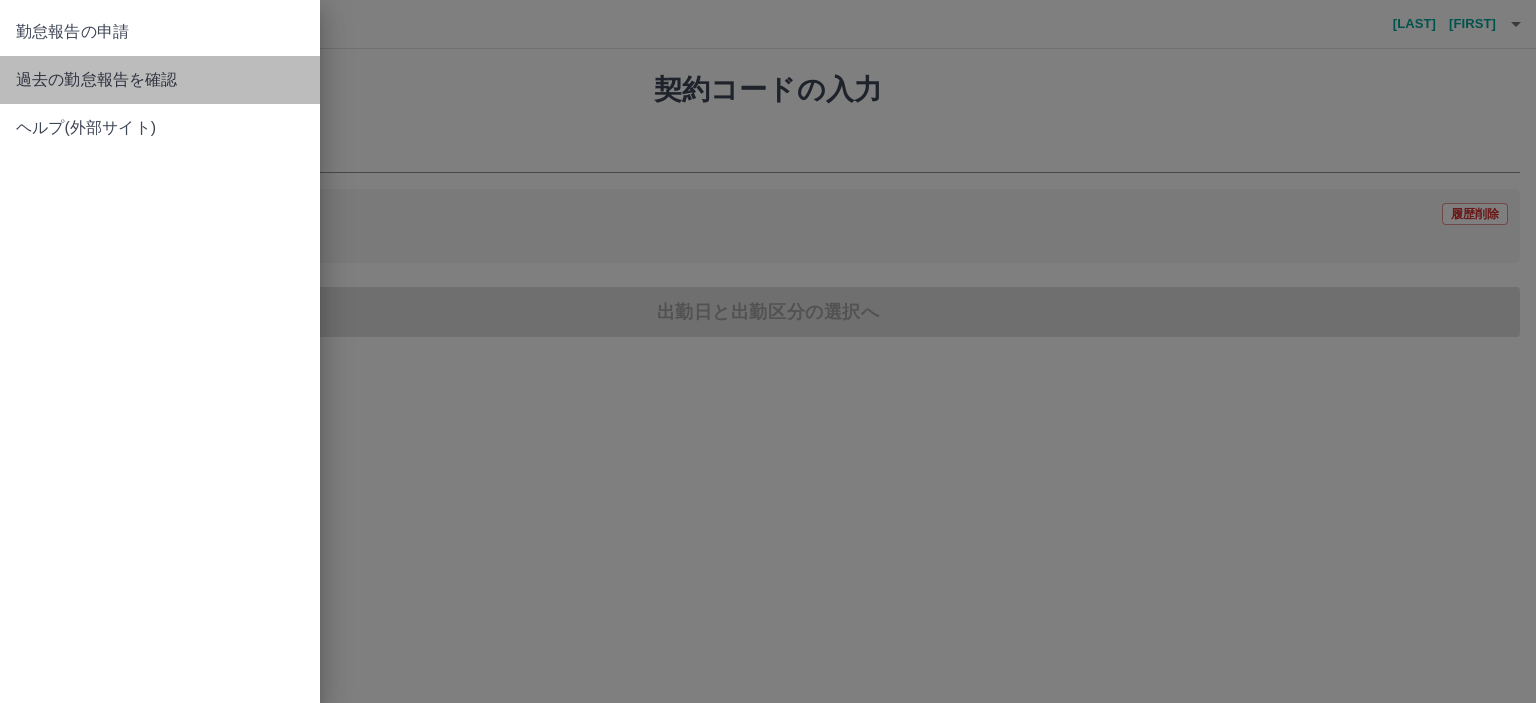click on "過去の勤怠報告を確認" at bounding box center (160, 80) 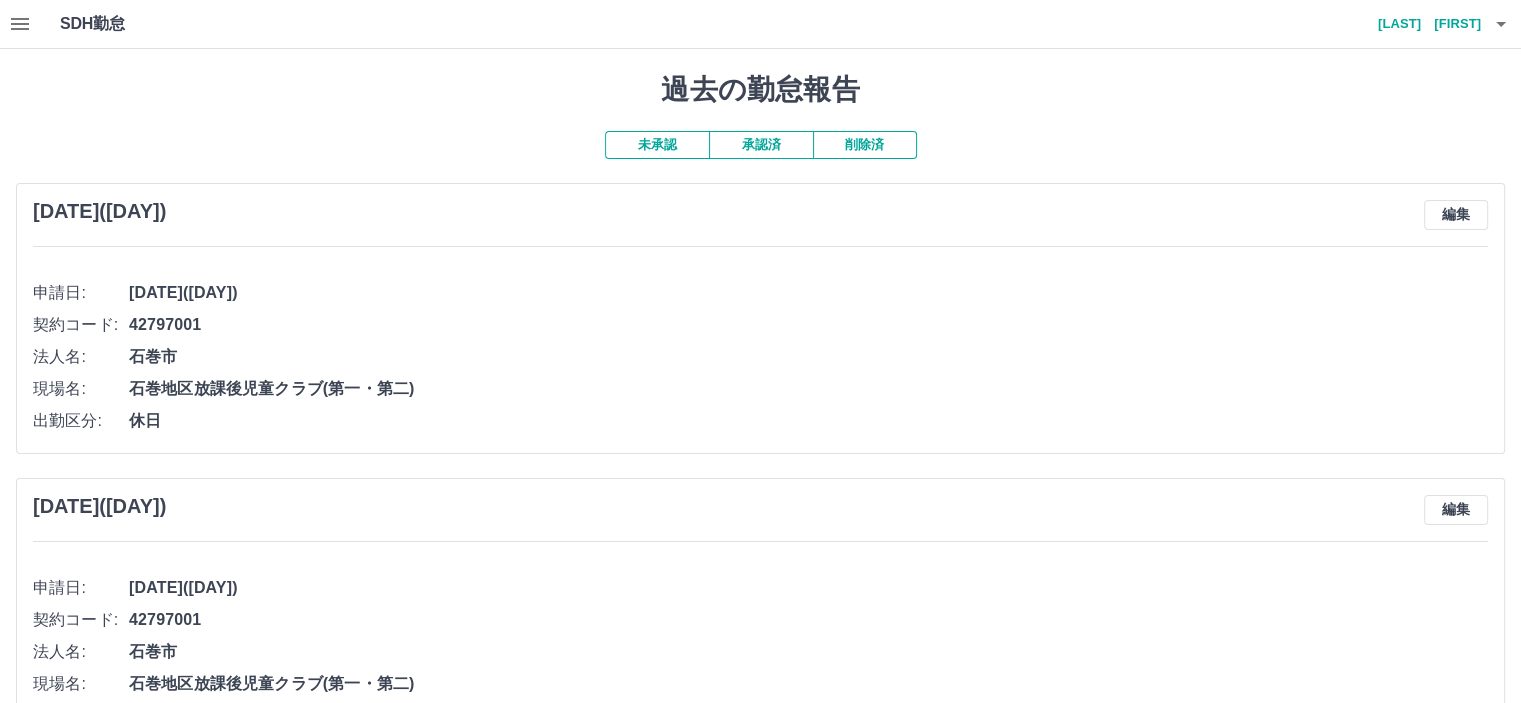 click on "承認済" at bounding box center (761, 145) 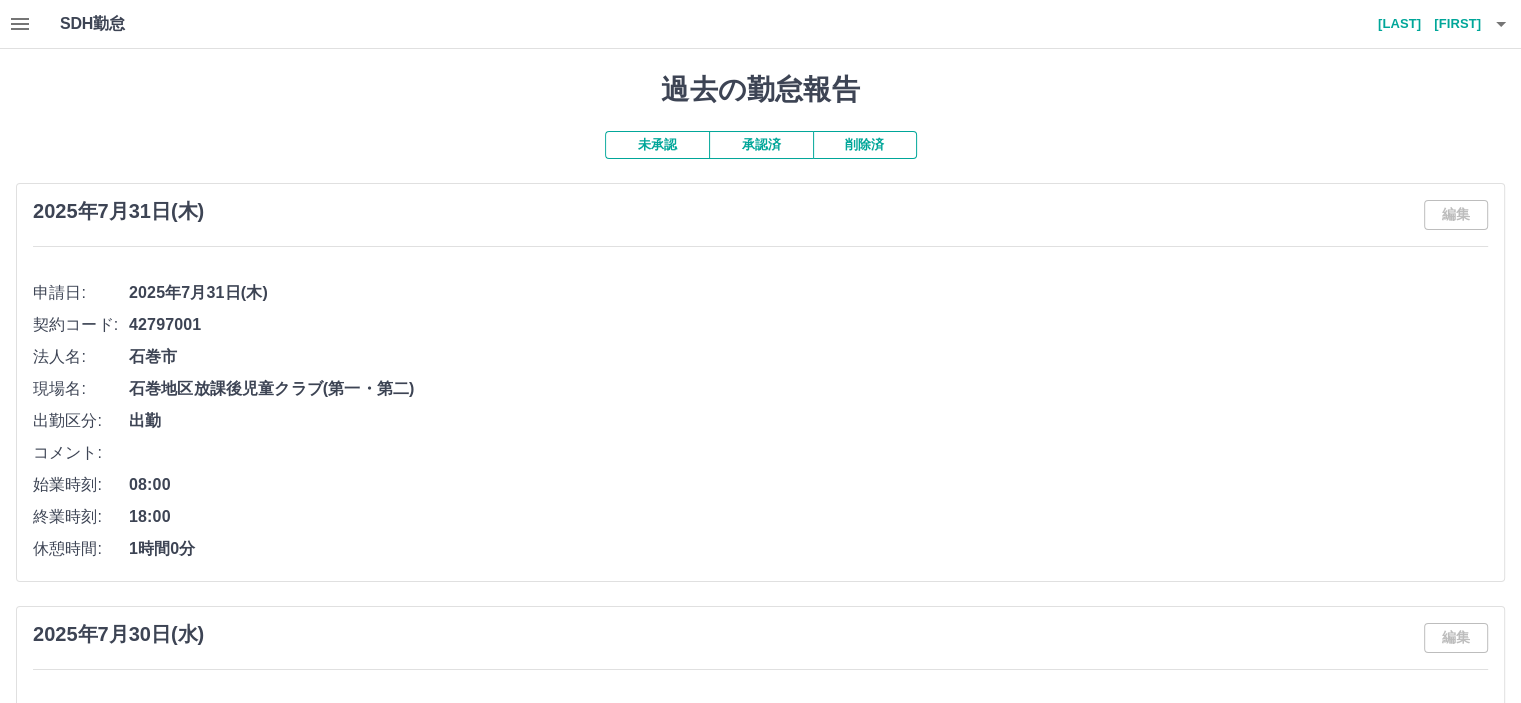click on "未承認" at bounding box center (657, 145) 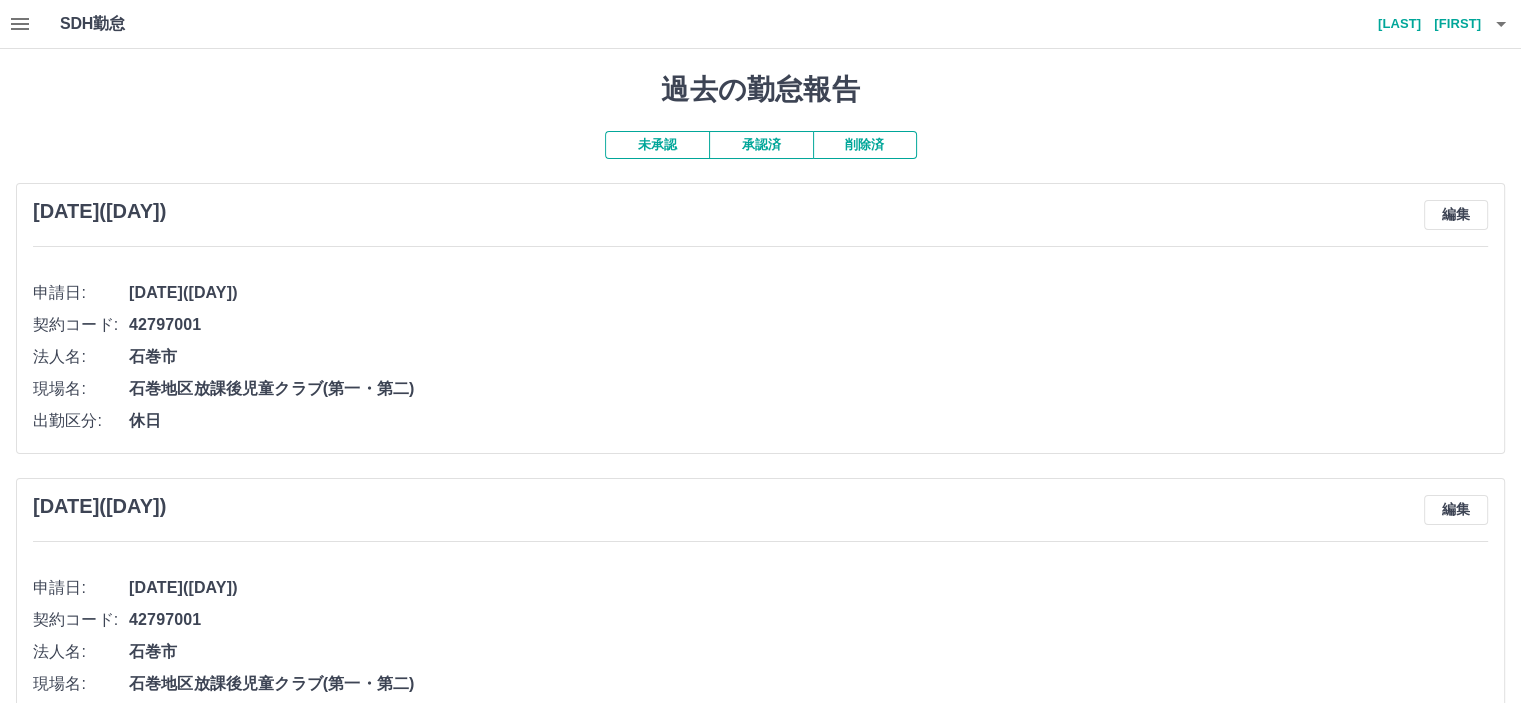click 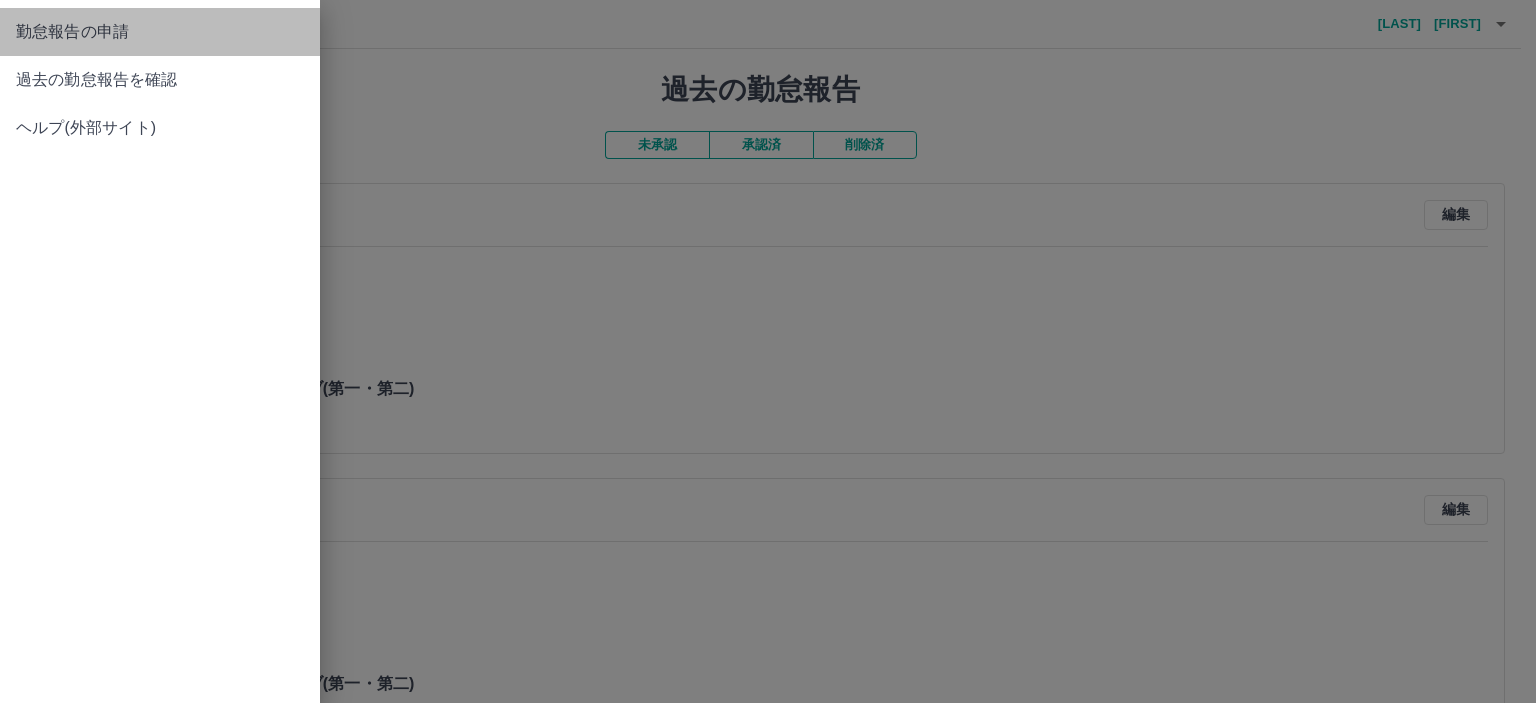 click on "勤怠報告の申請" at bounding box center (160, 32) 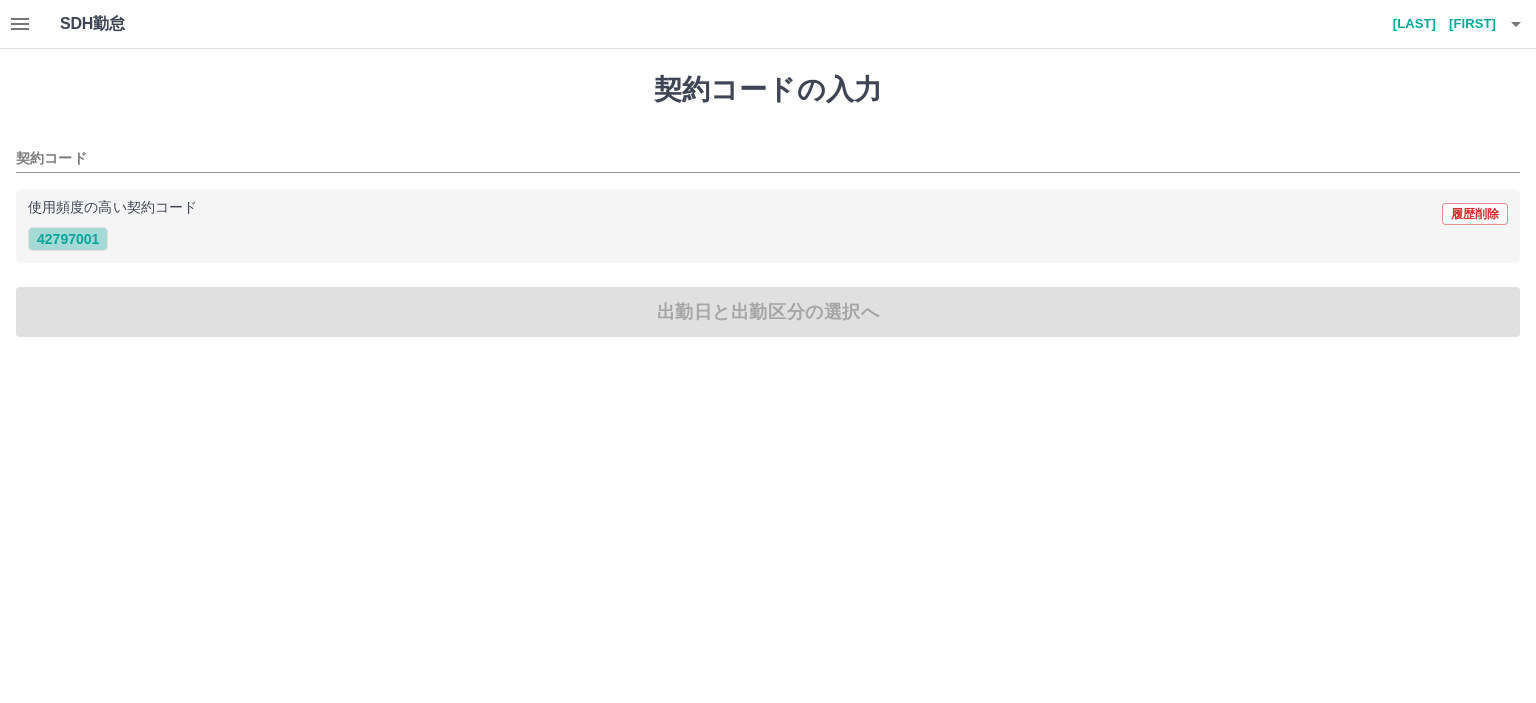 click on "42797001" at bounding box center (68, 239) 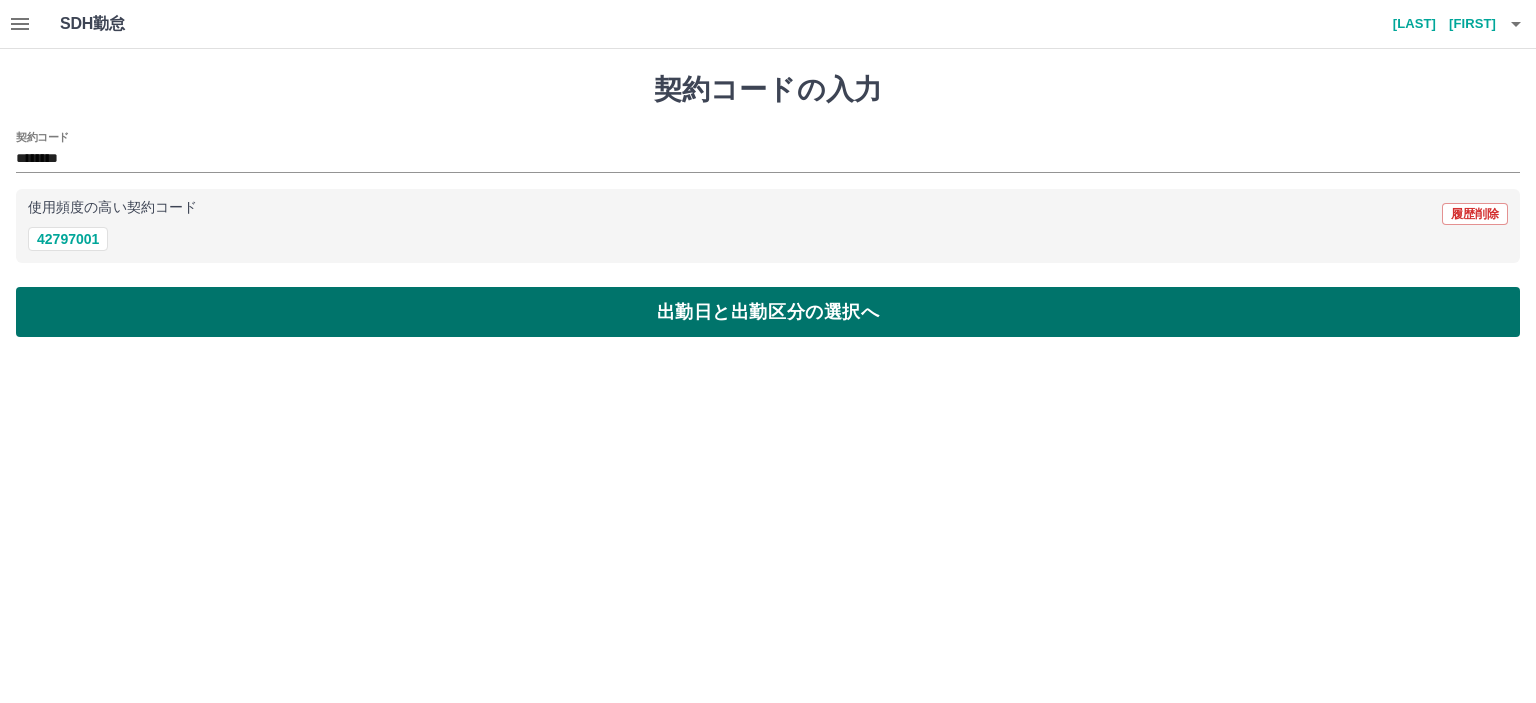 click on "出勤日と出勤区分の選択へ" at bounding box center (768, 312) 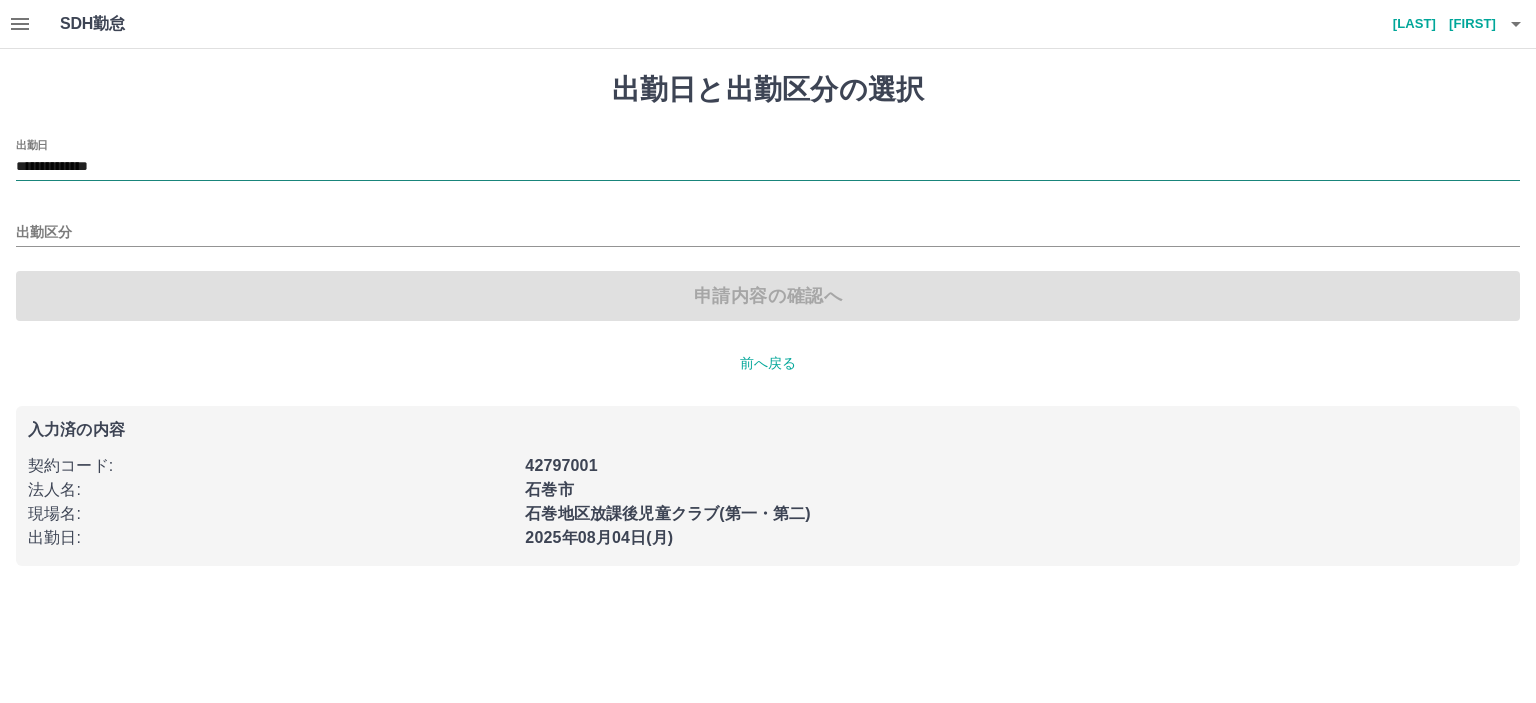 click on "**********" at bounding box center [768, 167] 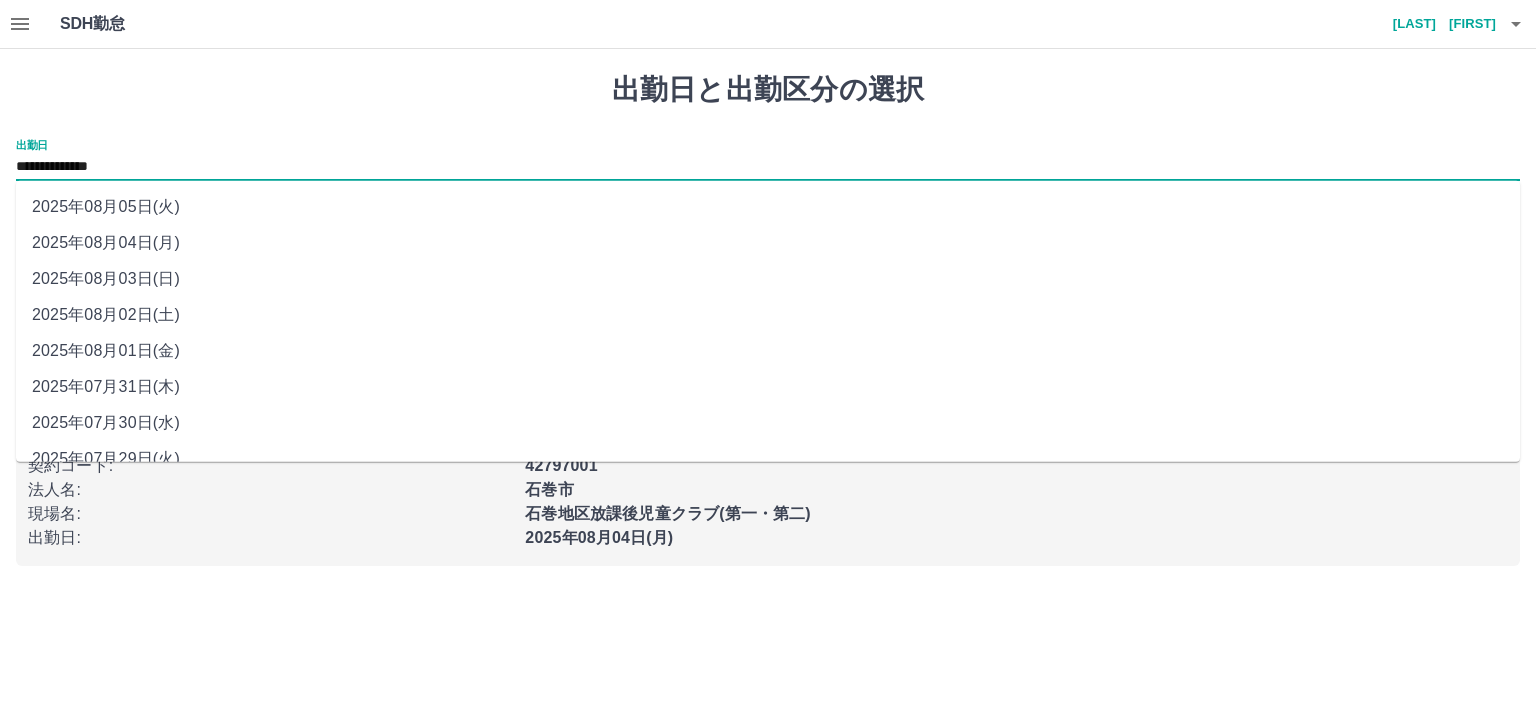 click on "2025年08月01日(金)" at bounding box center (768, 351) 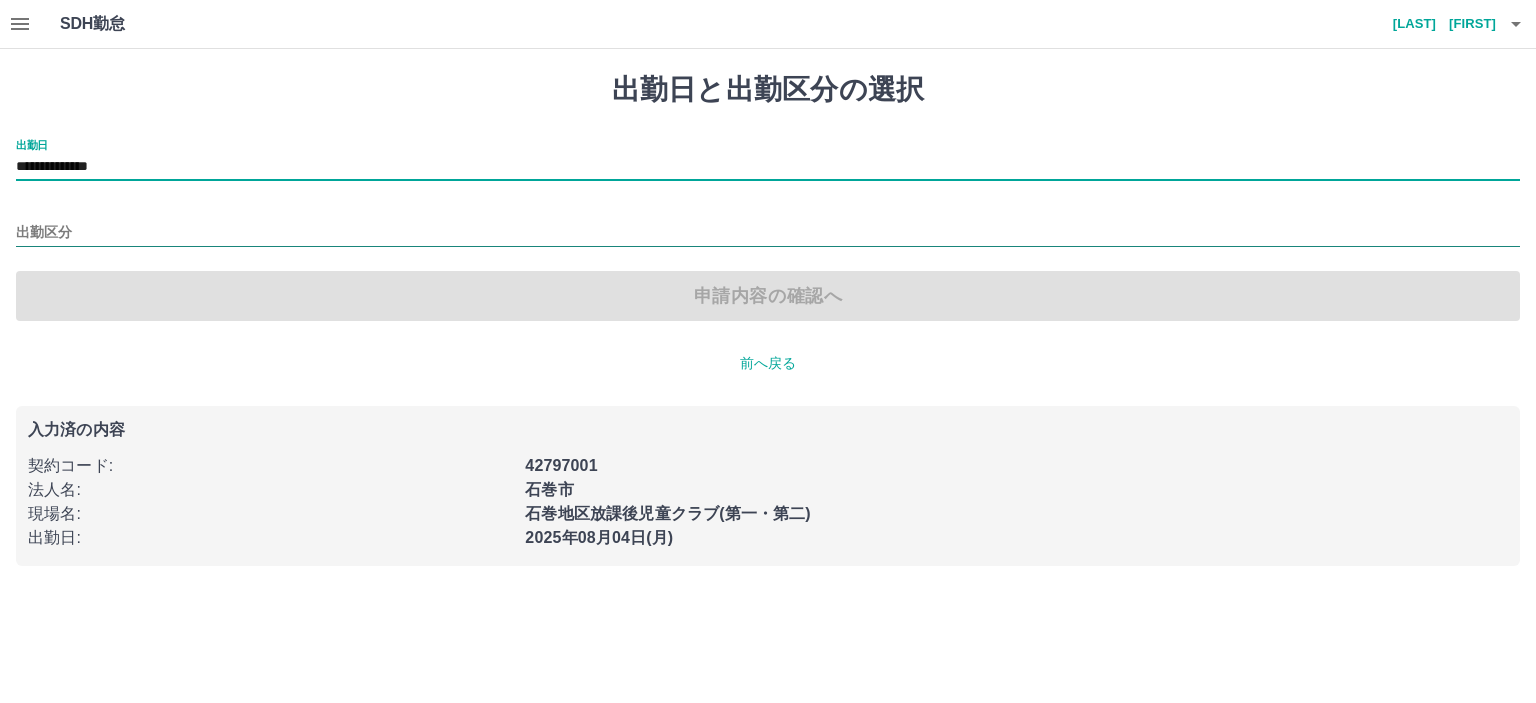 click on "出勤区分" at bounding box center [768, 233] 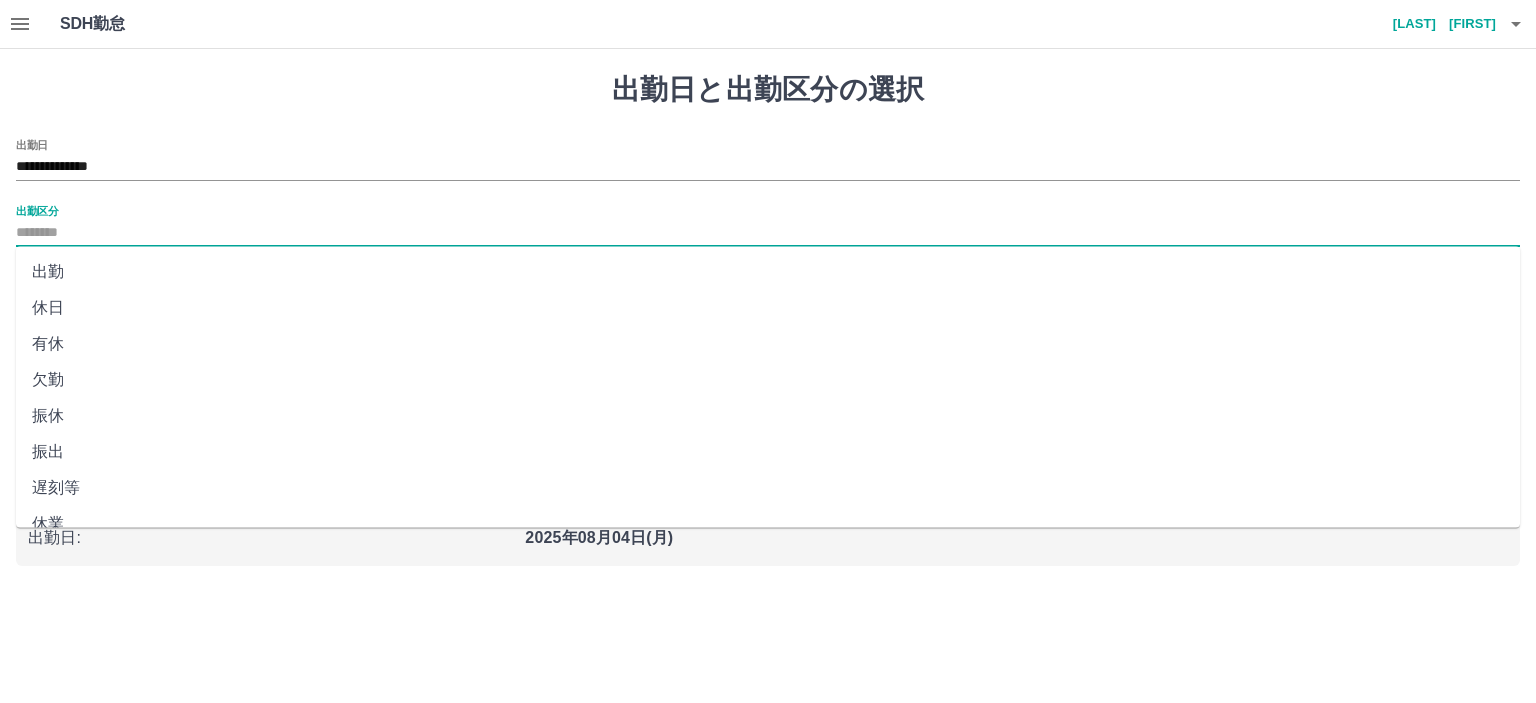 click on "出勤" at bounding box center [768, 272] 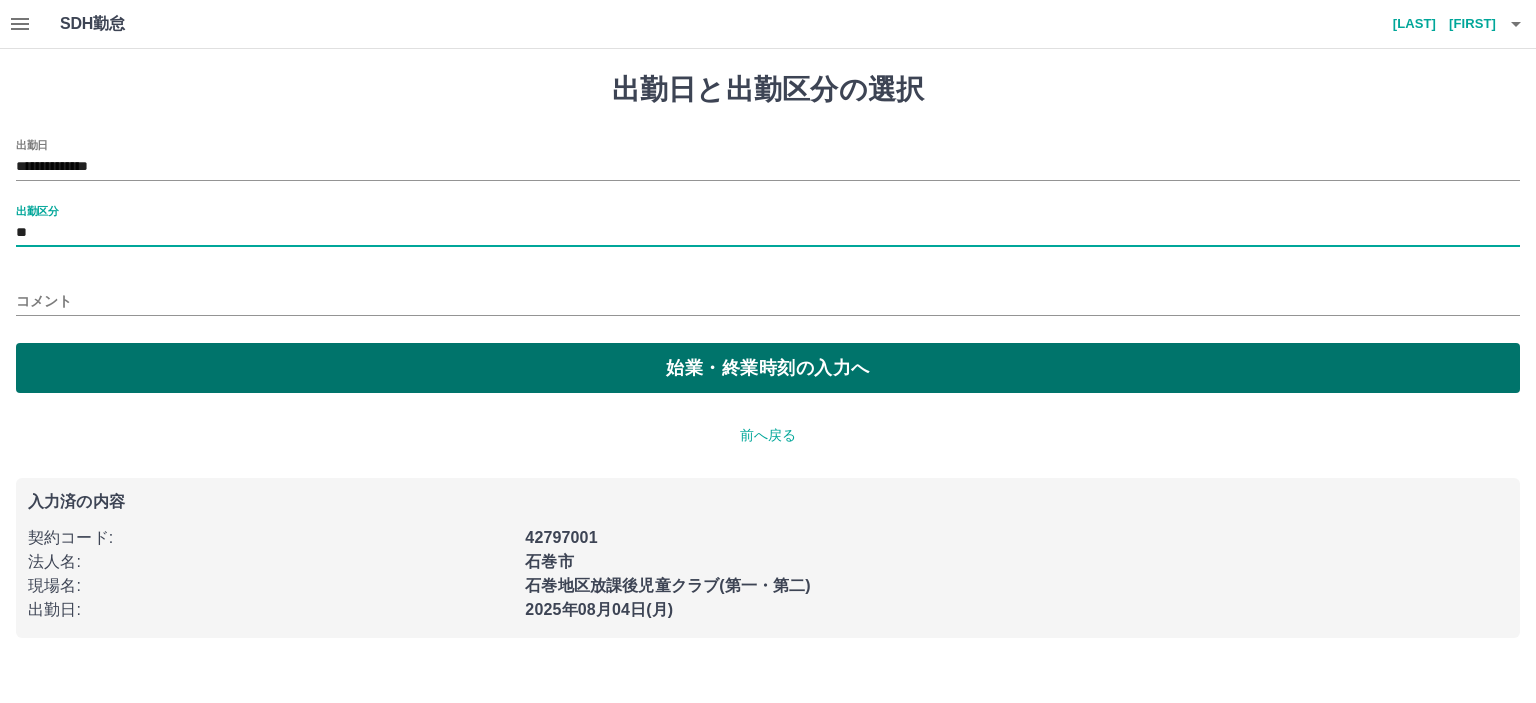 click on "始業・終業時刻の入力へ" at bounding box center [768, 368] 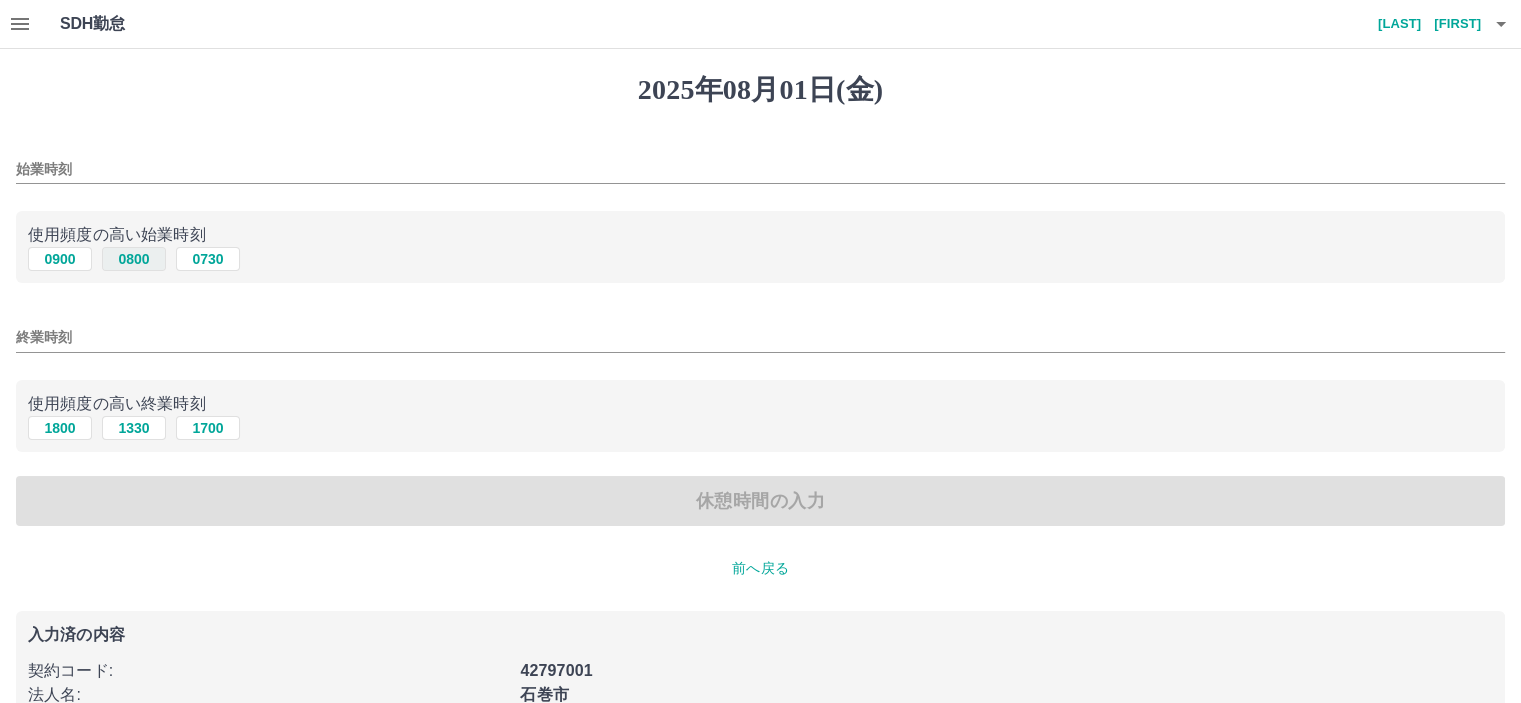 click on "0800" at bounding box center (134, 259) 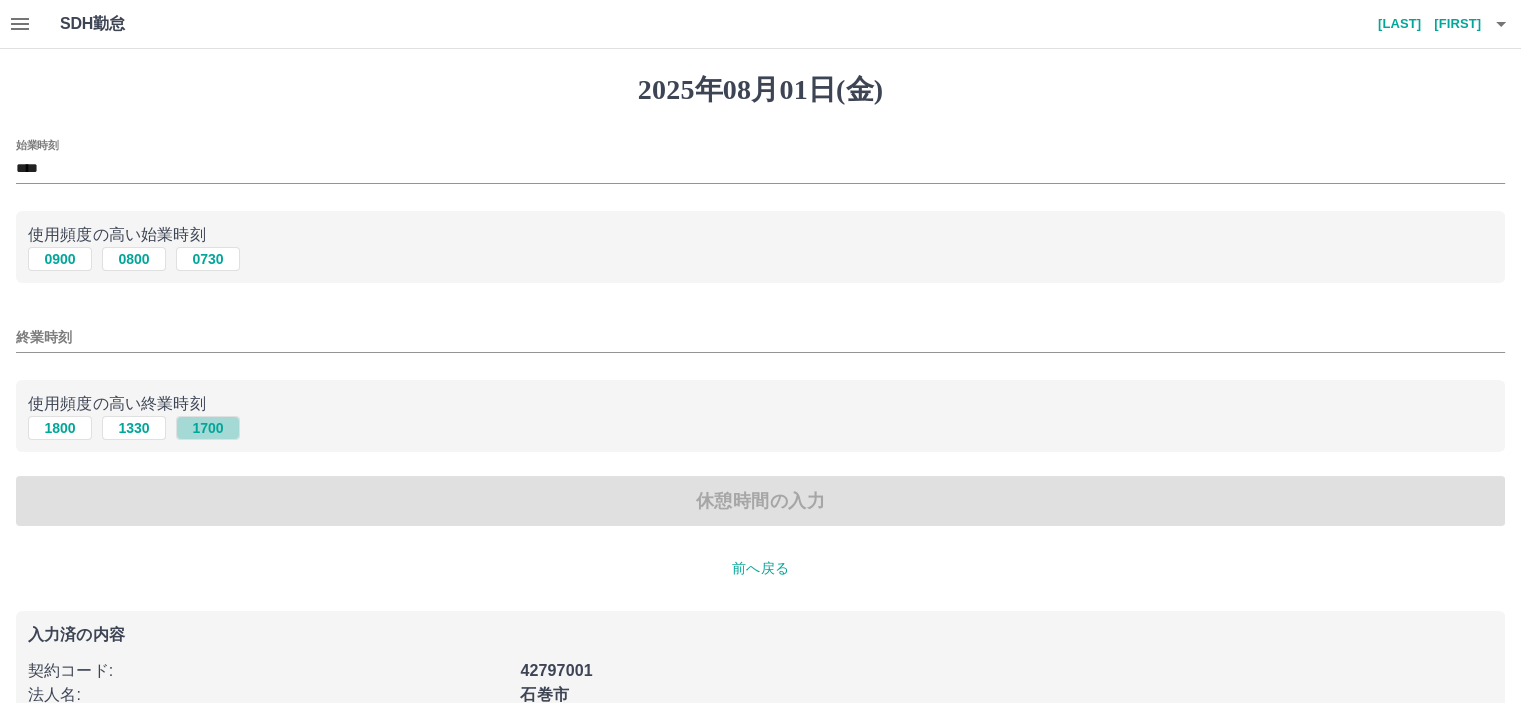 click on "1700" at bounding box center (208, 428) 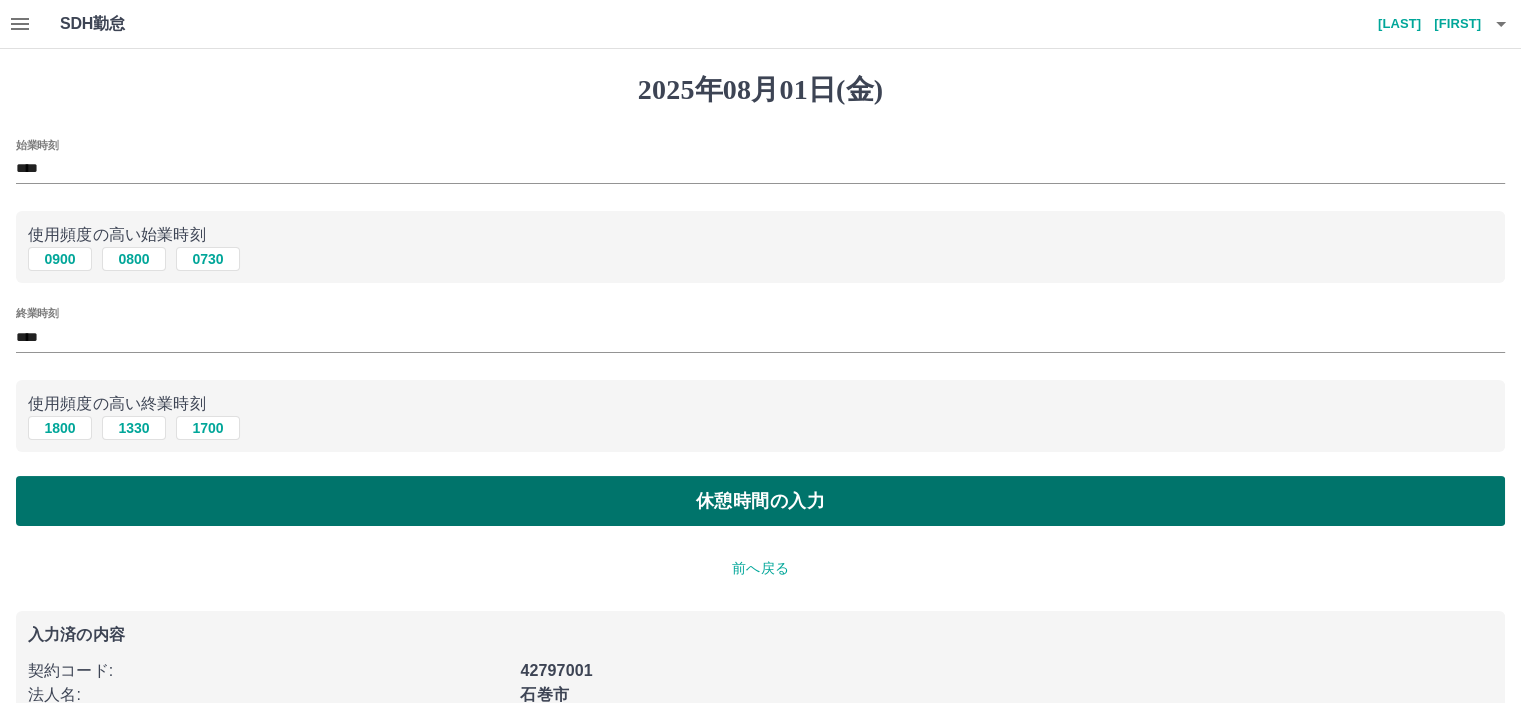 drag, startPoint x: 394, startPoint y: 503, endPoint x: 386, endPoint y: 487, distance: 17.888544 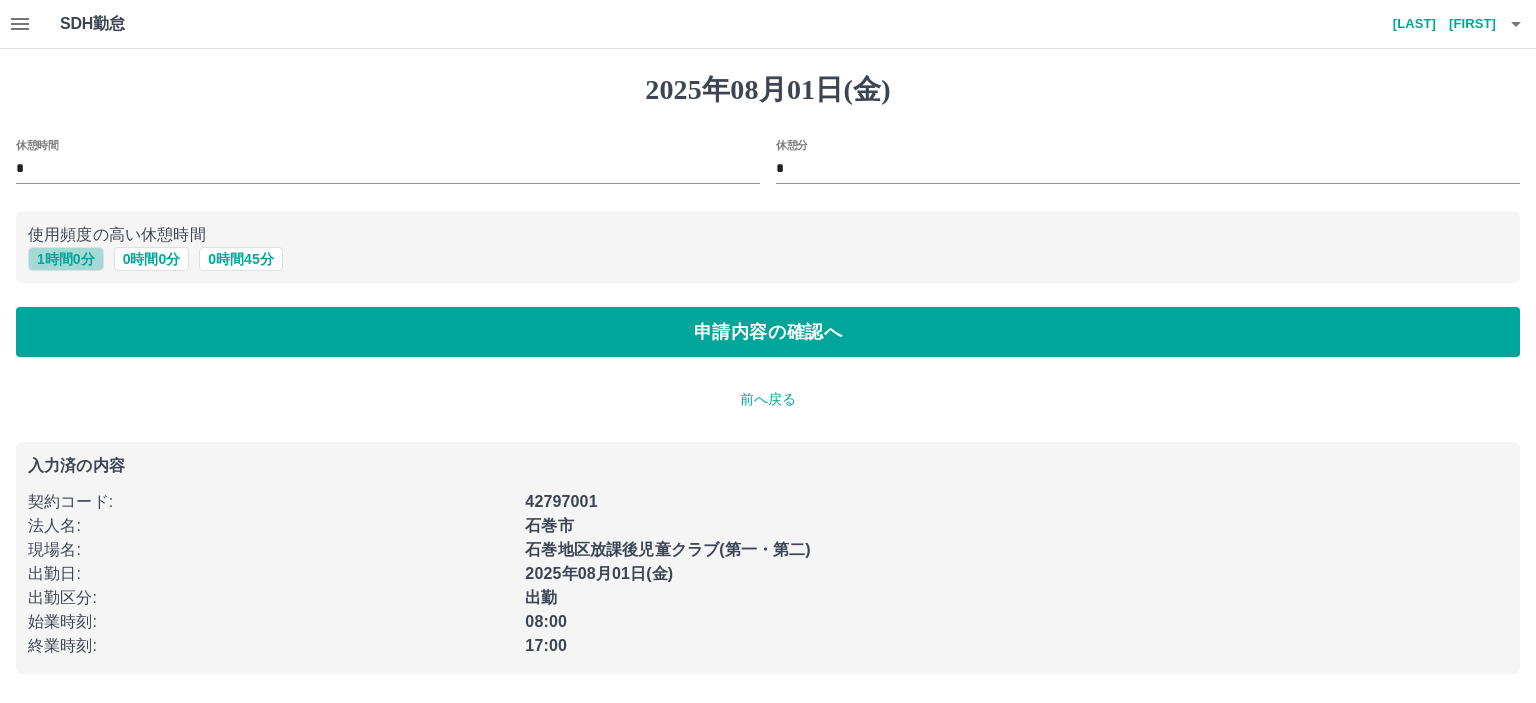 click on "1 時間 0 分" at bounding box center (66, 259) 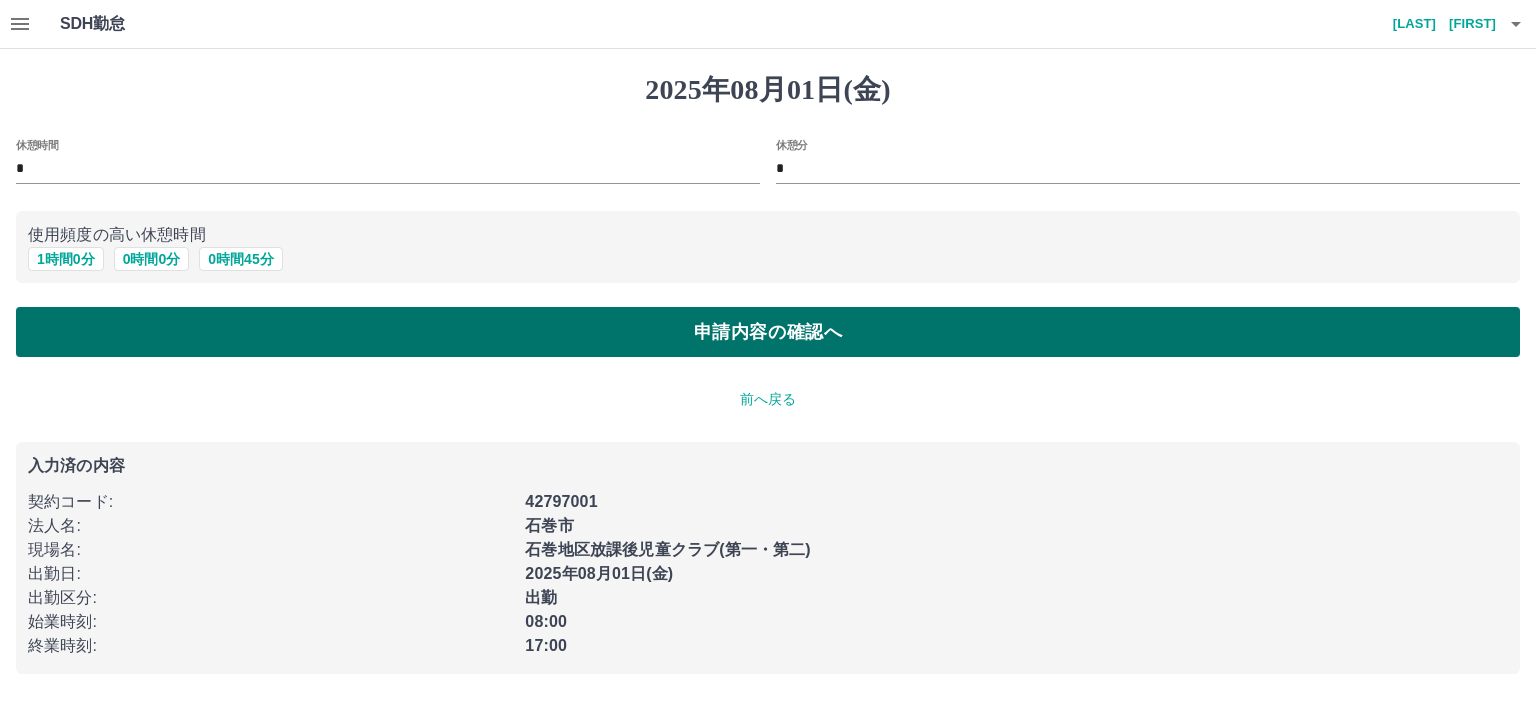 click on "申請内容の確認へ" at bounding box center [768, 332] 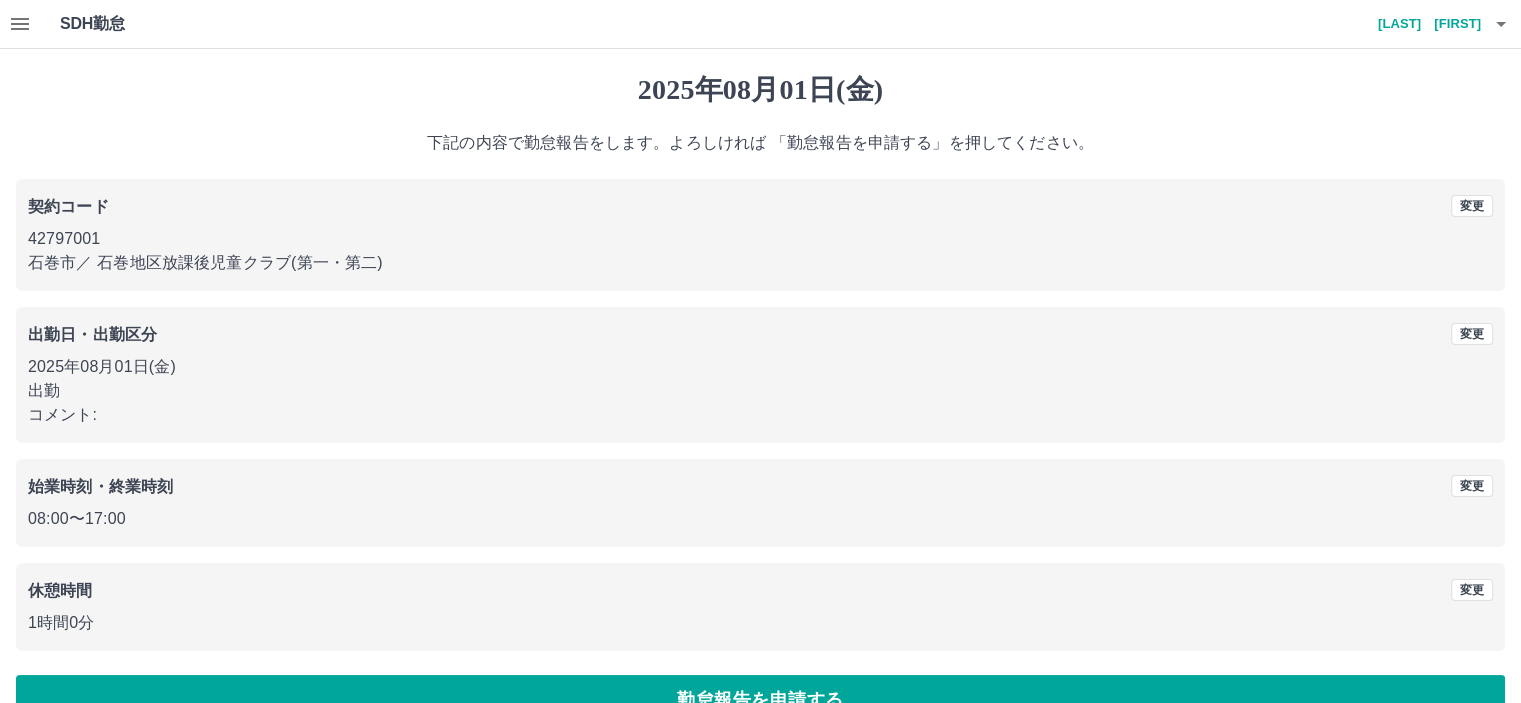 scroll, scrollTop: 45, scrollLeft: 0, axis: vertical 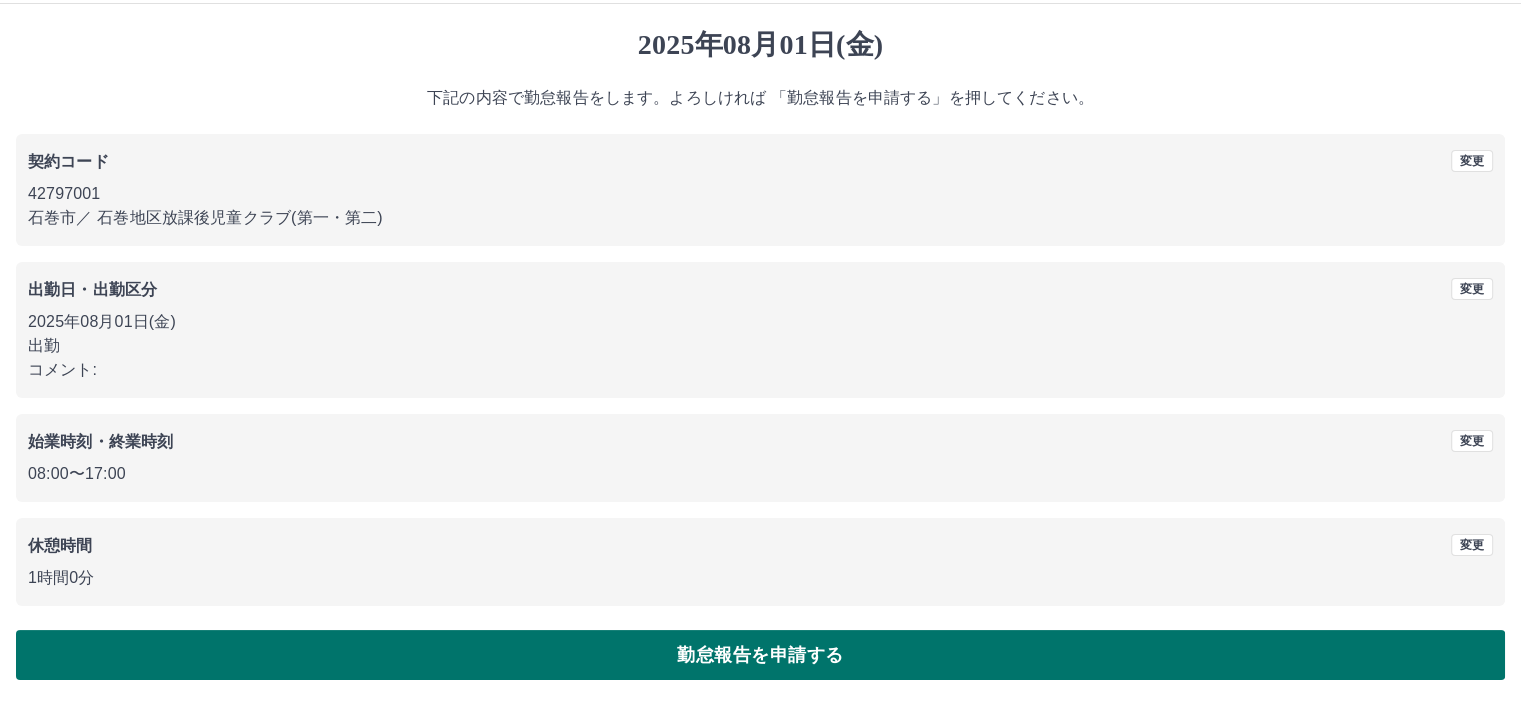 click on "勤怠報告を申請する" at bounding box center (760, 655) 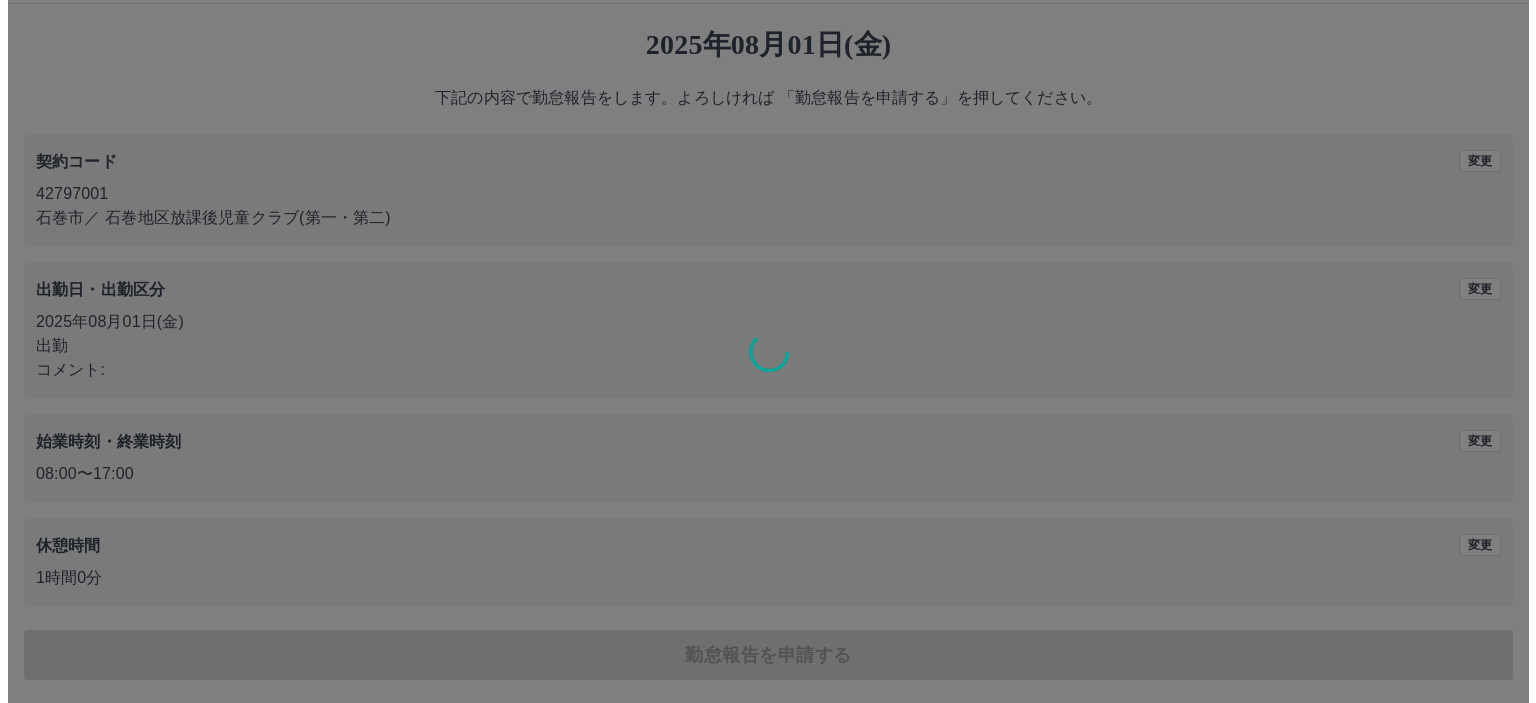 scroll, scrollTop: 0, scrollLeft: 0, axis: both 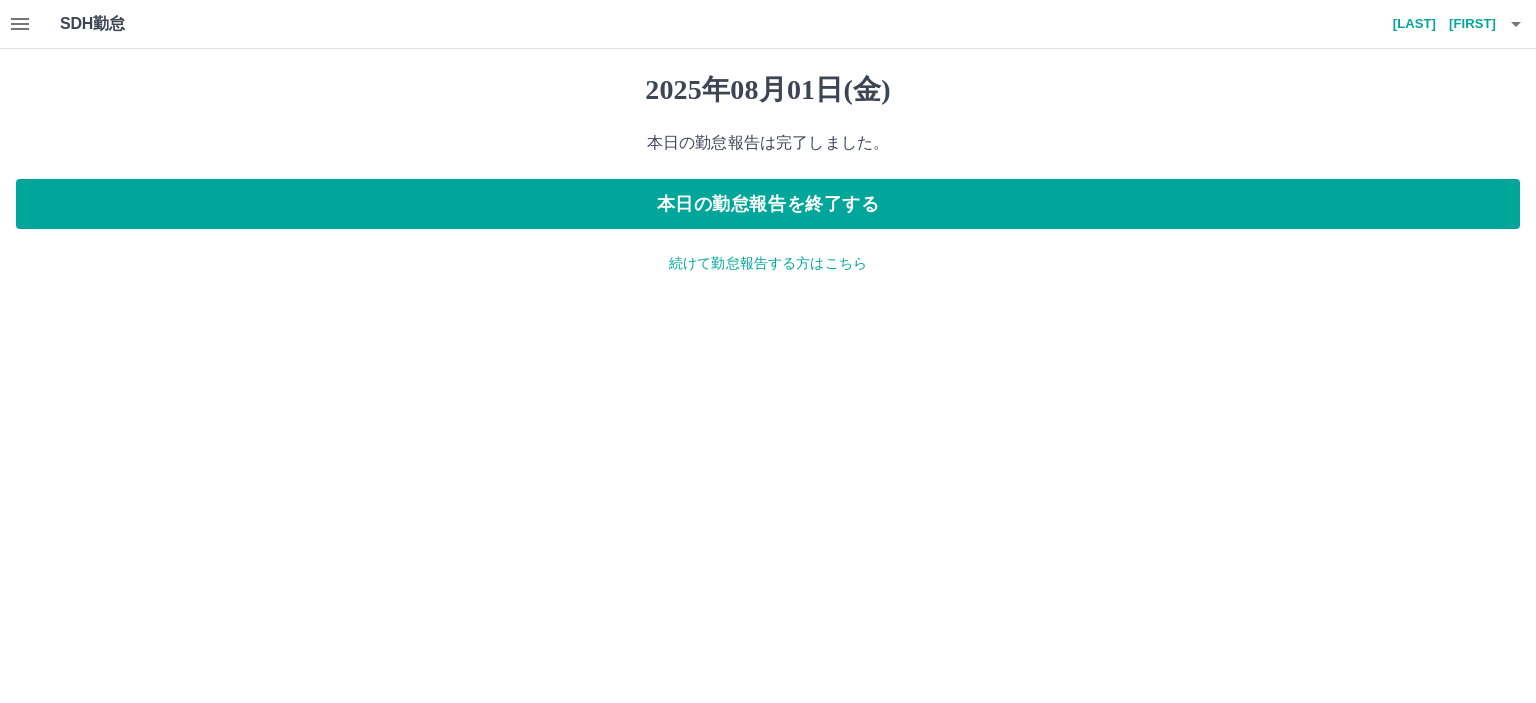 click on "続けて勤怠報告する方はこちら" at bounding box center (768, 263) 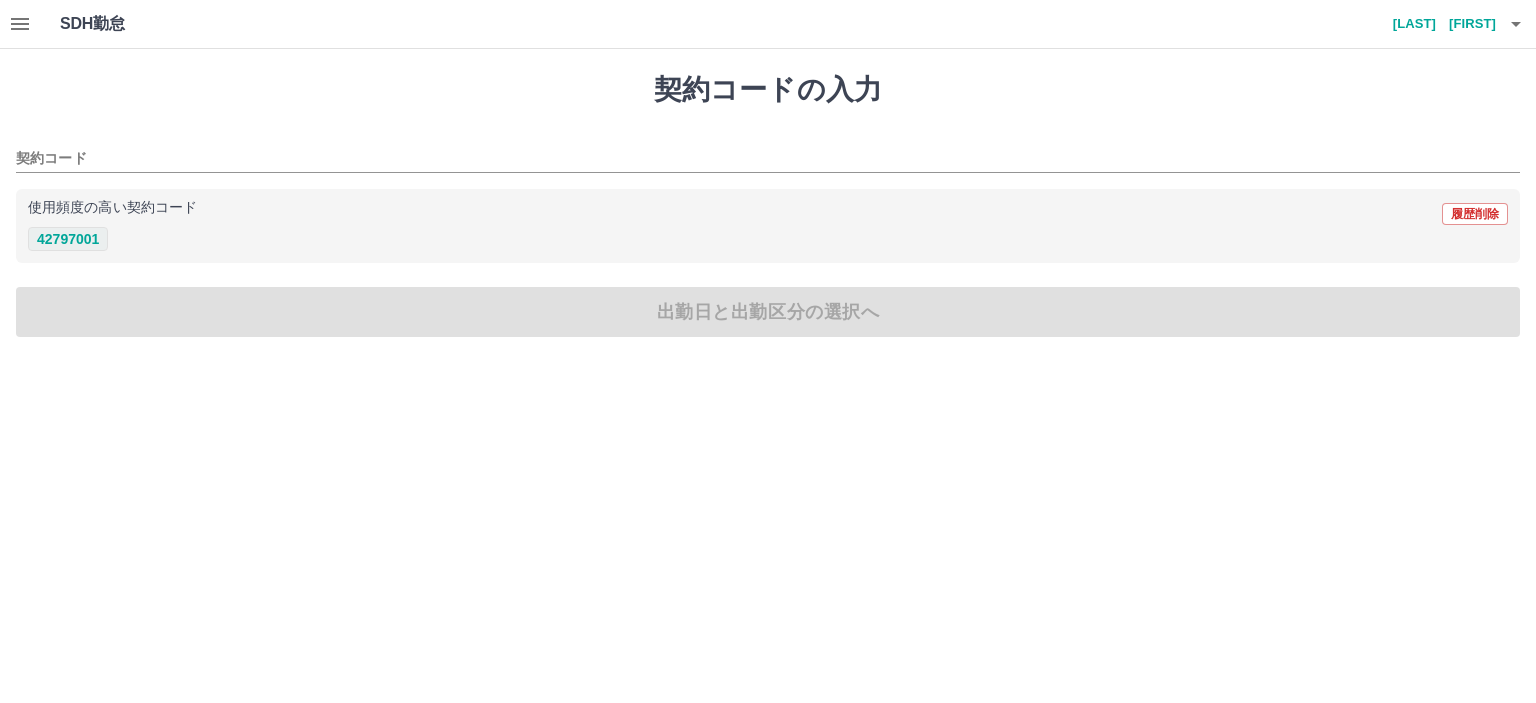 click on "42797001" at bounding box center (68, 239) 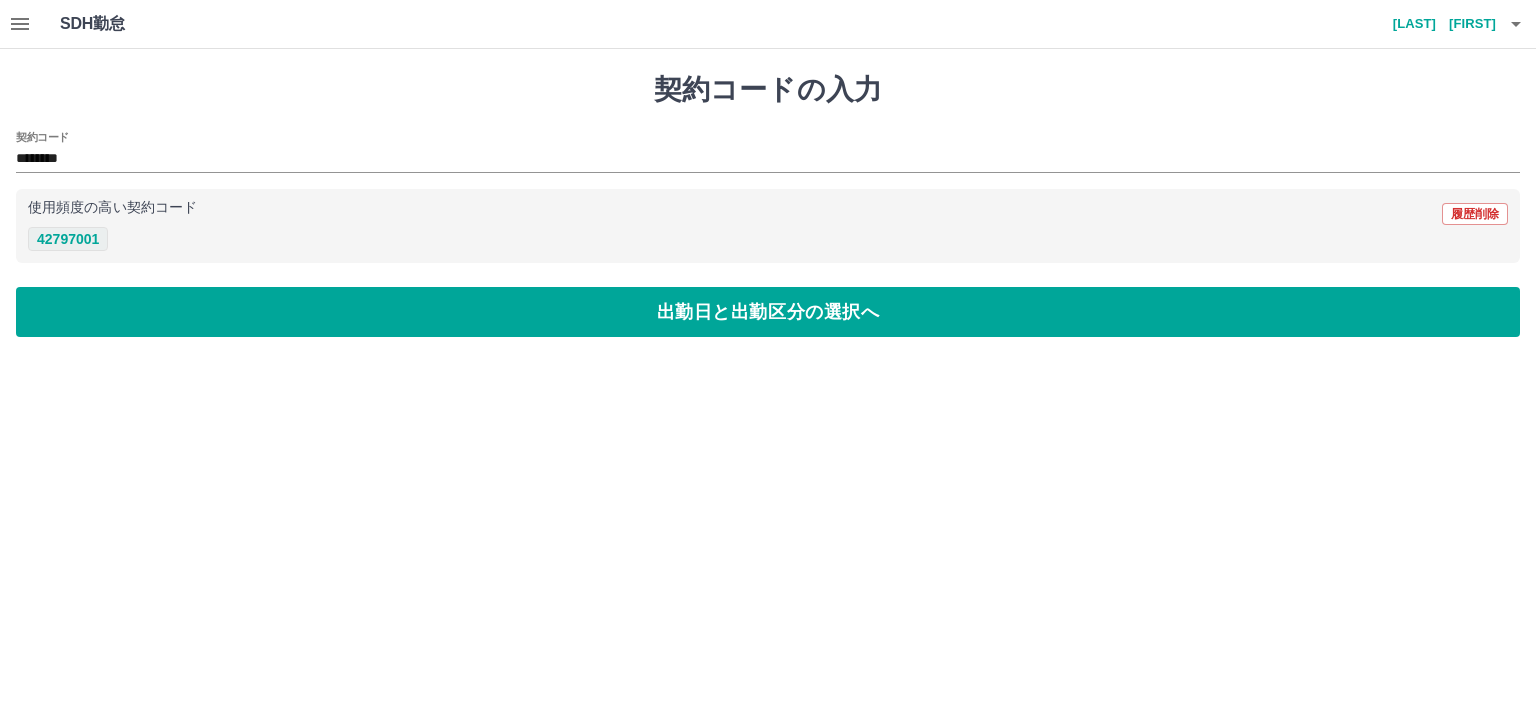 type on "********" 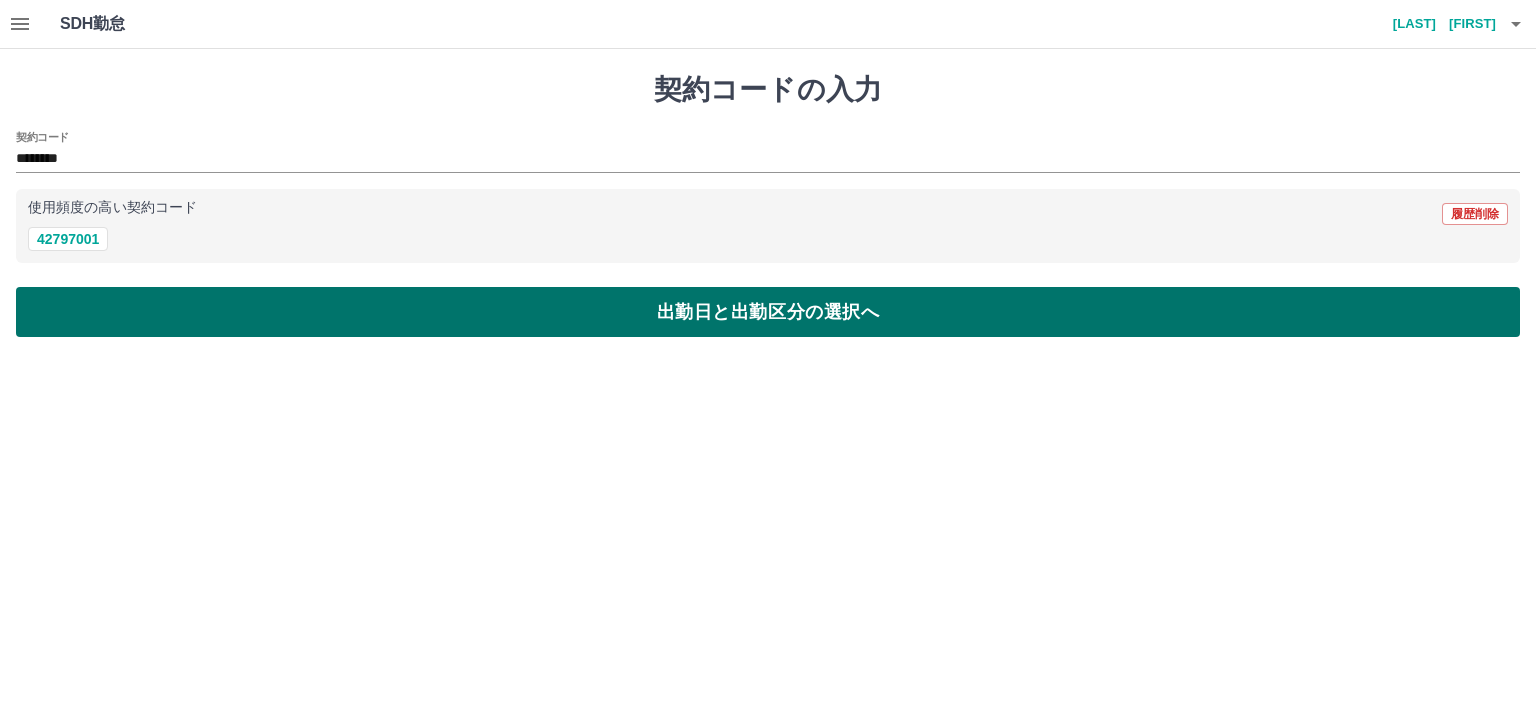 click on "出勤日と出勤区分の選択へ" at bounding box center [768, 312] 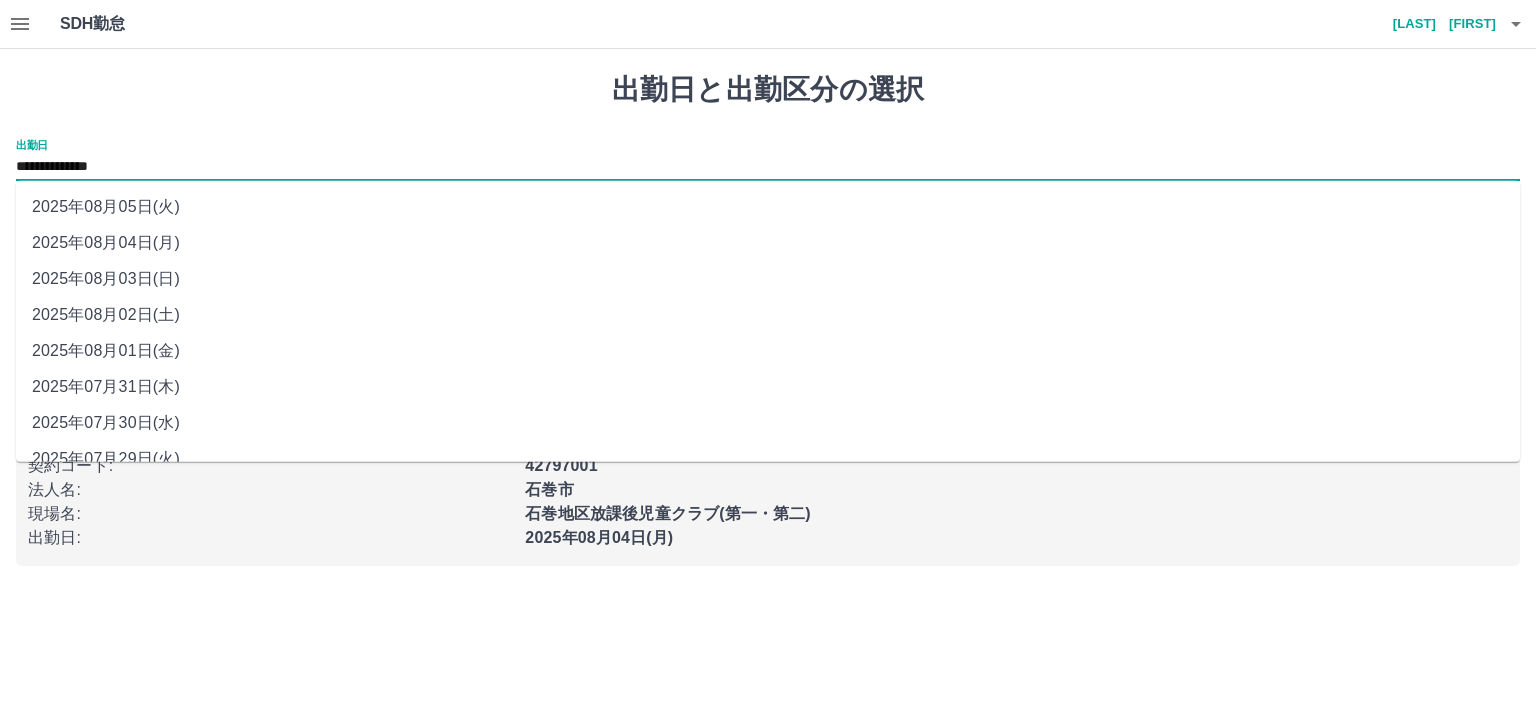 click on "**********" at bounding box center (768, 167) 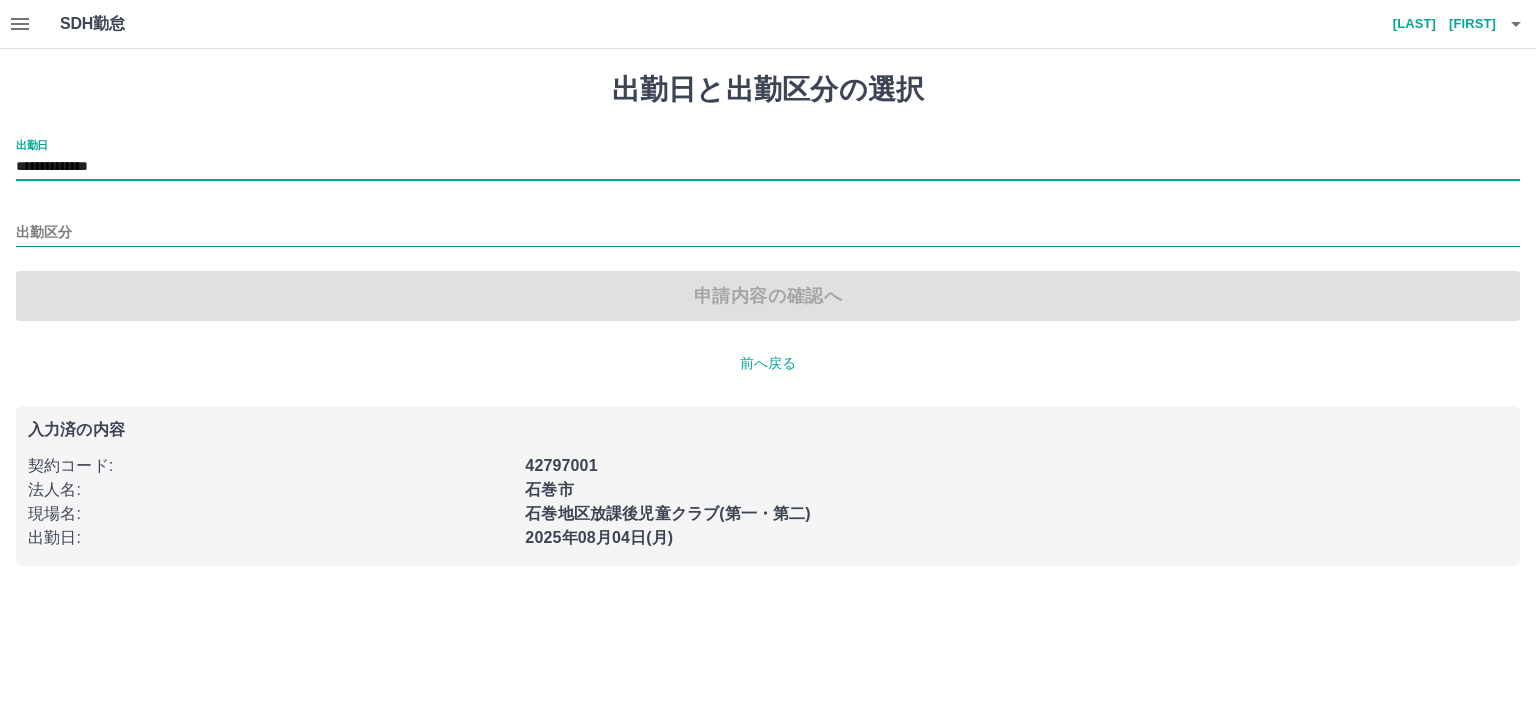 click on "出勤区分" at bounding box center (768, 233) 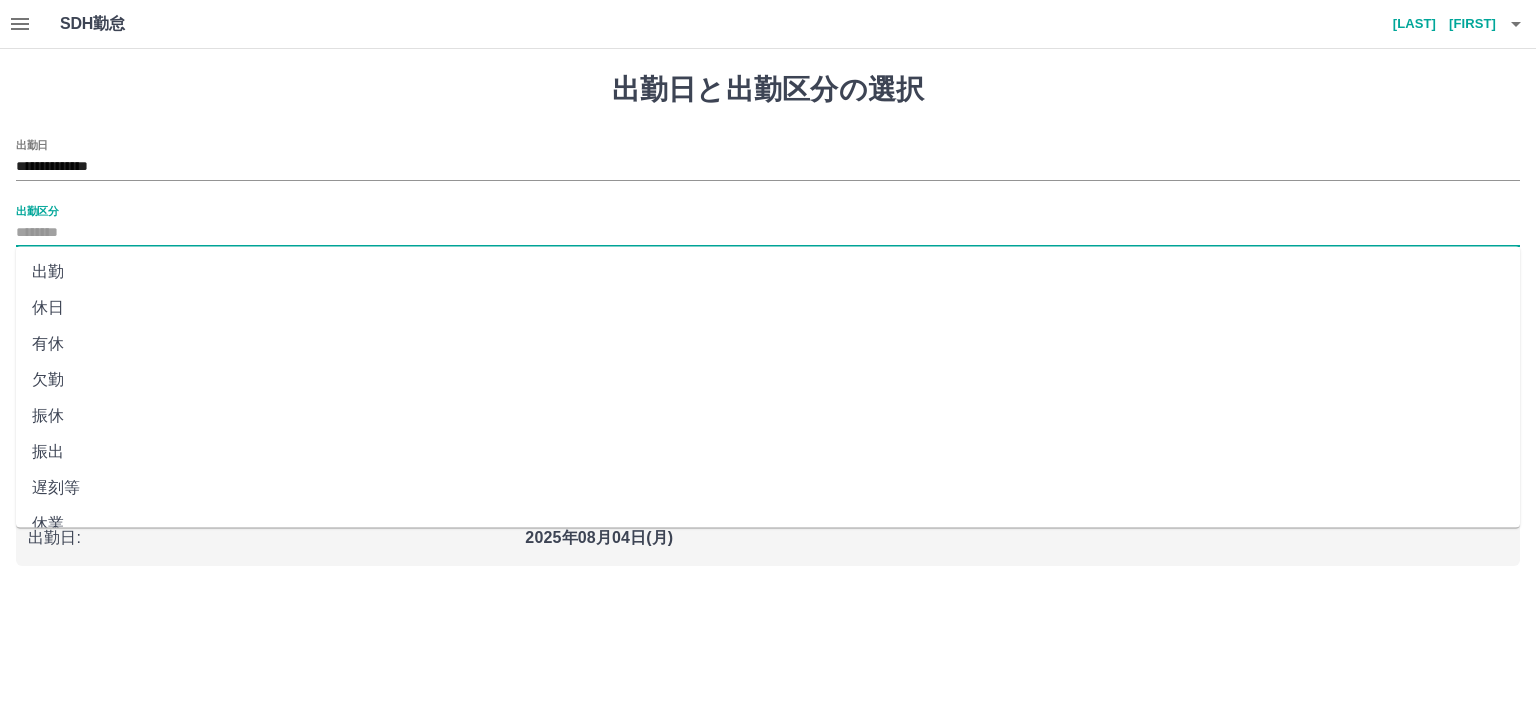 click on "休日" at bounding box center (768, 308) 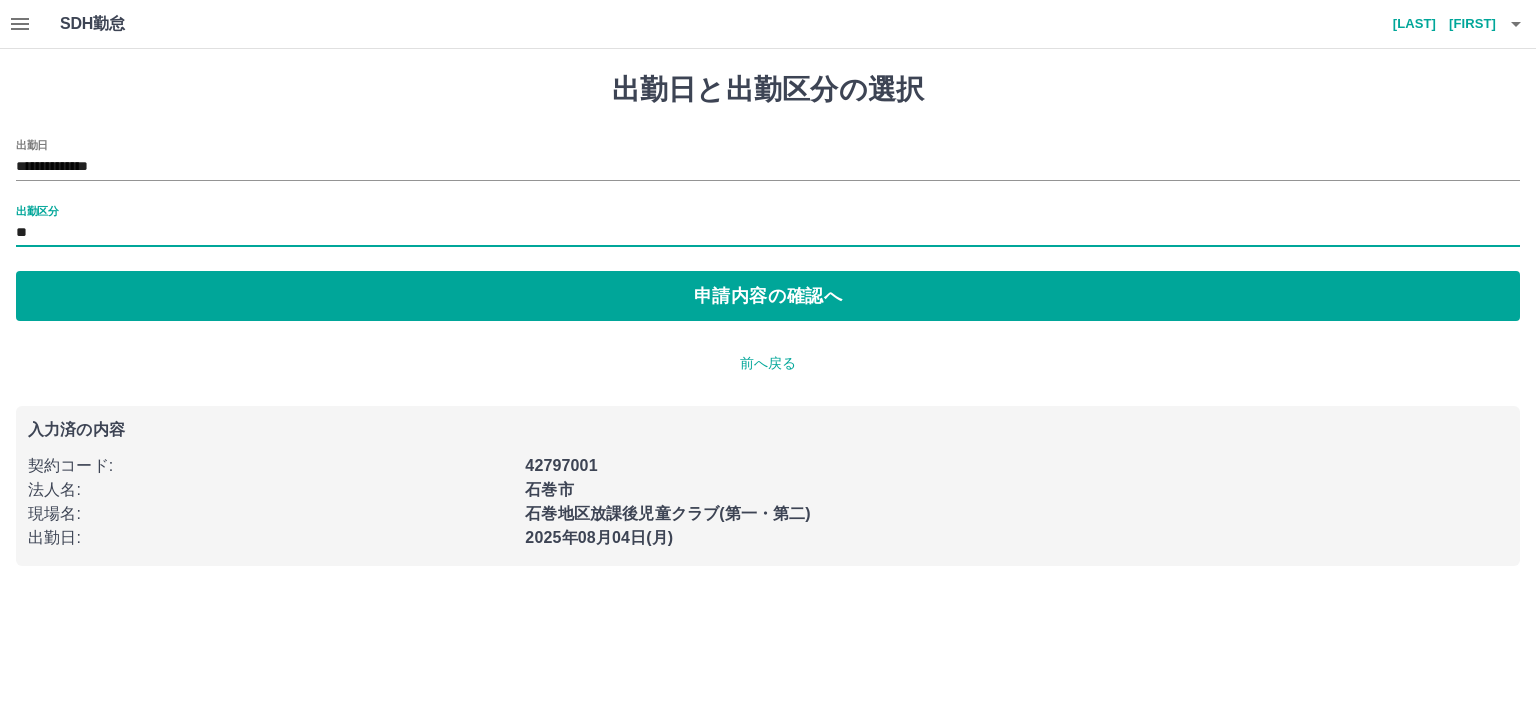 drag, startPoint x: 365, startPoint y: 309, endPoint x: 407, endPoint y: 318, distance: 42.953465 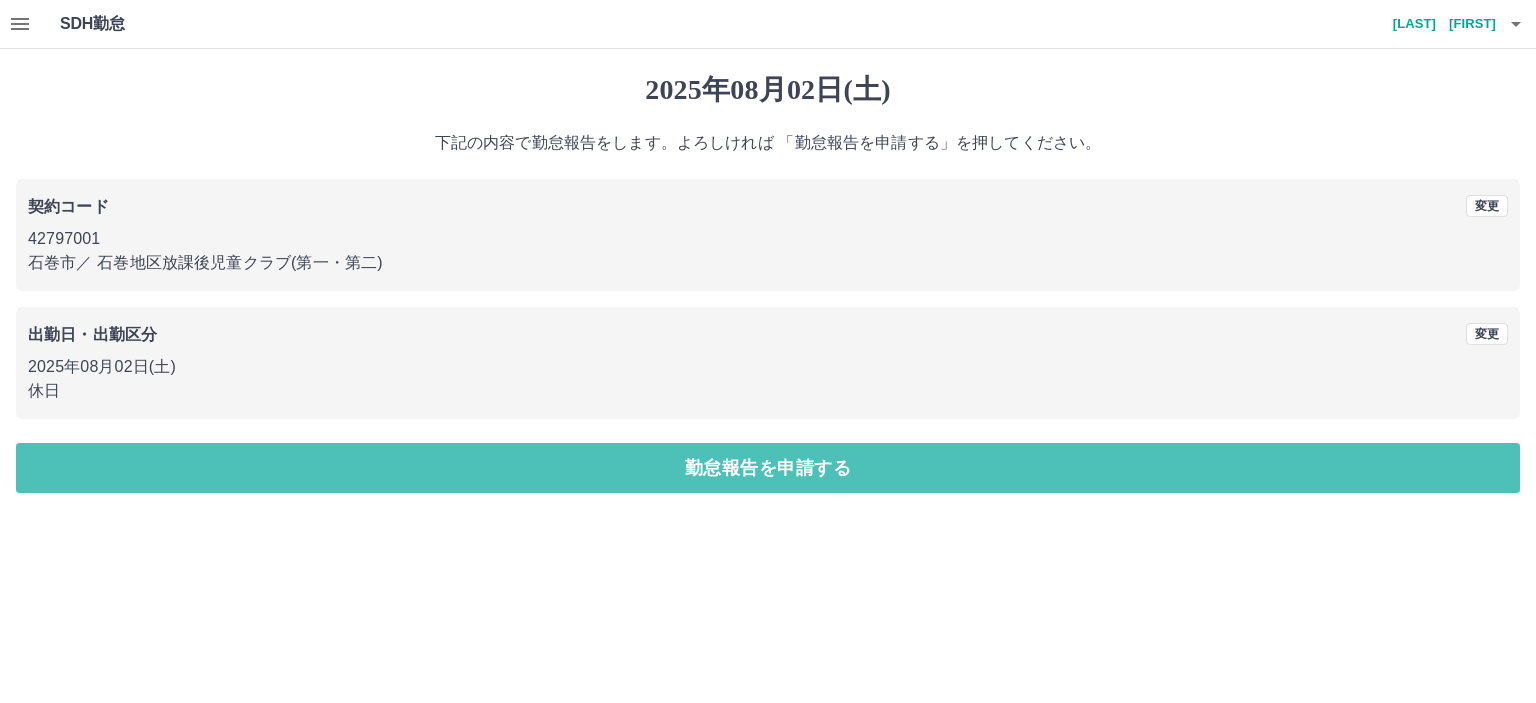 click on "勤怠報告を申請する" at bounding box center [768, 468] 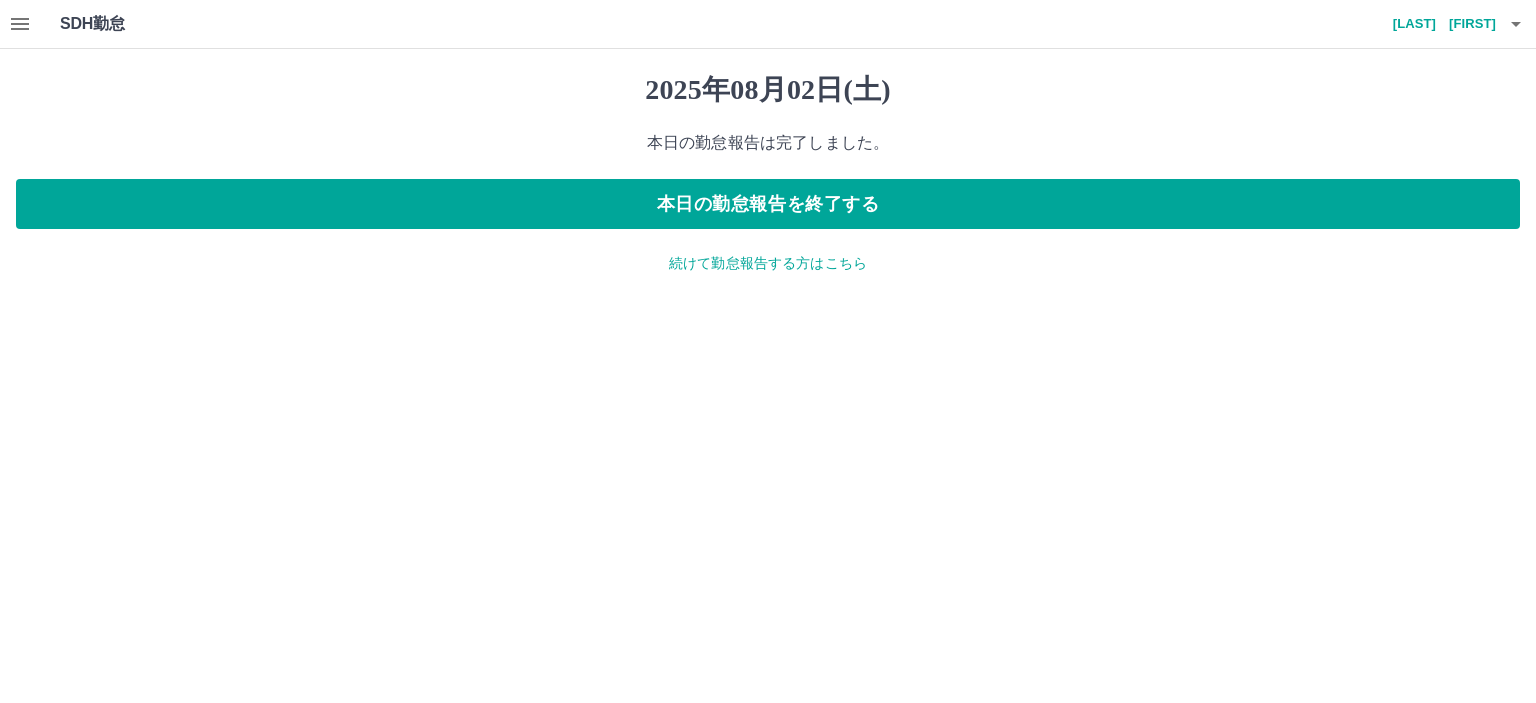 click on "続けて勤怠報告する方はこちら" at bounding box center [768, 263] 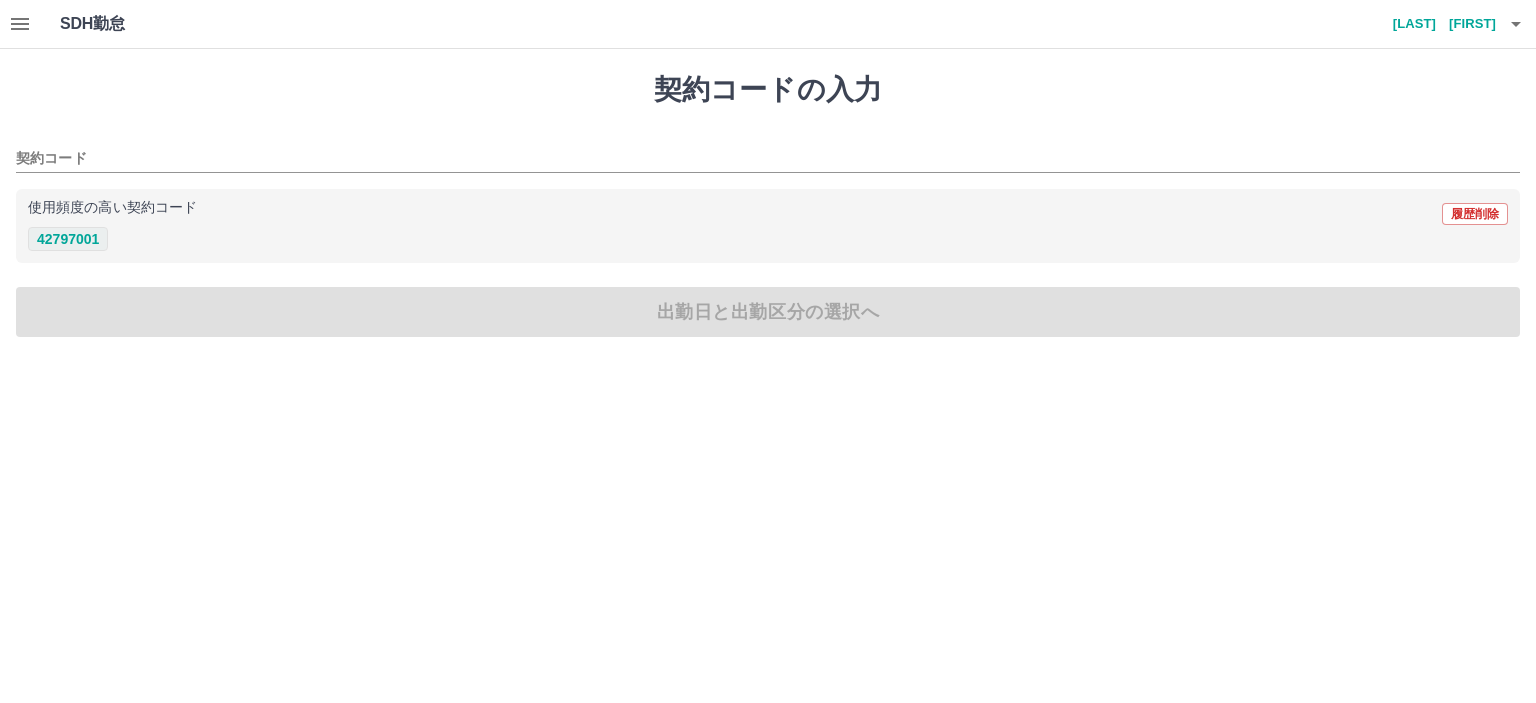 click on "42797001" at bounding box center [68, 239] 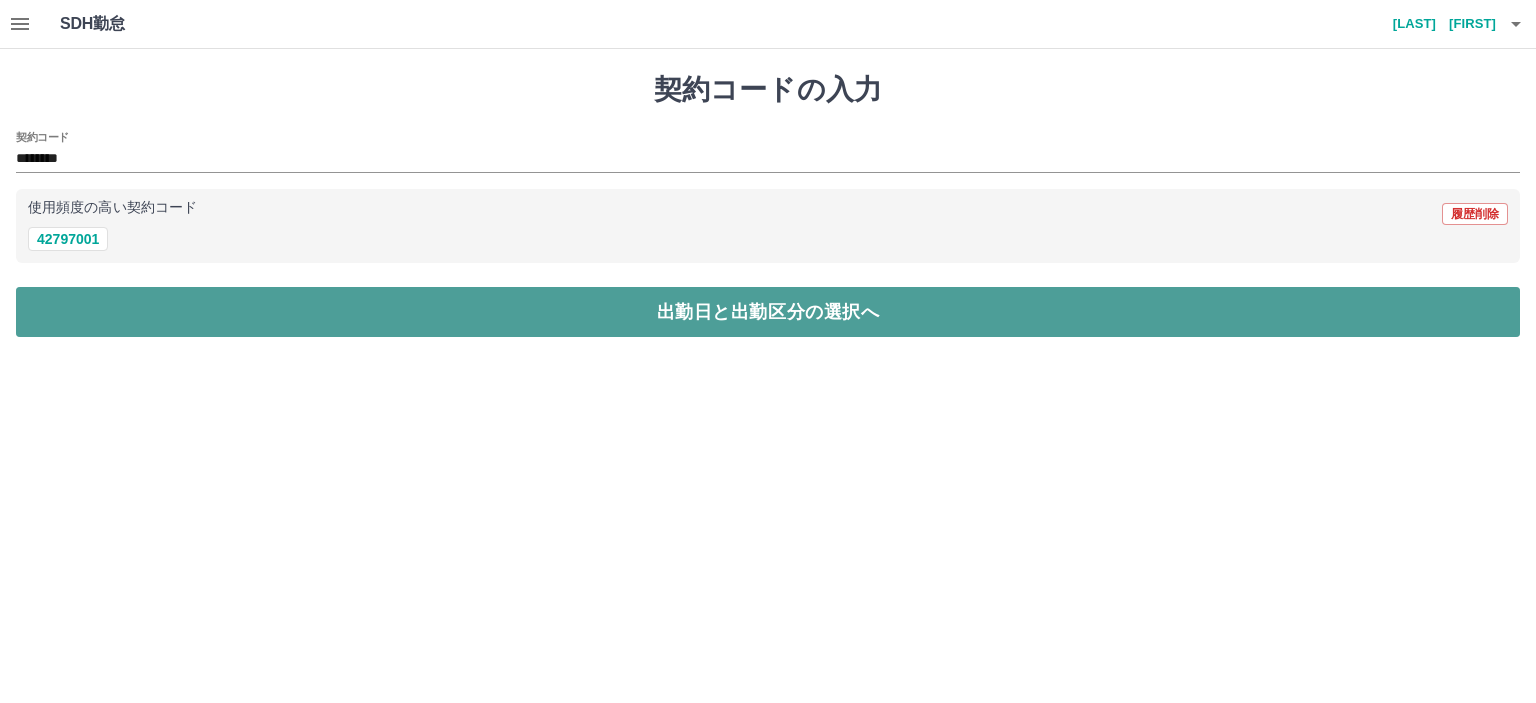 click on "出勤日と出勤区分の選択へ" at bounding box center (768, 312) 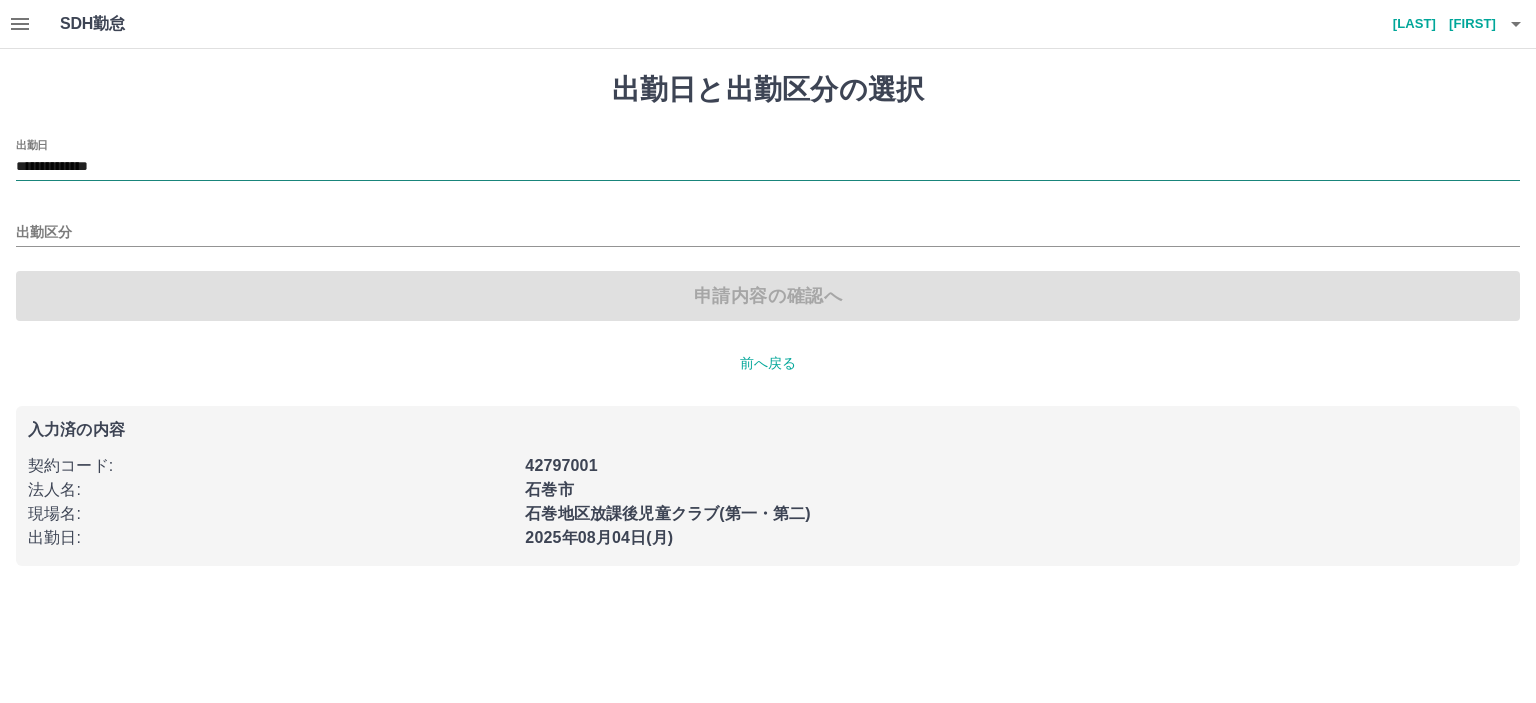 click on "**********" at bounding box center (768, 167) 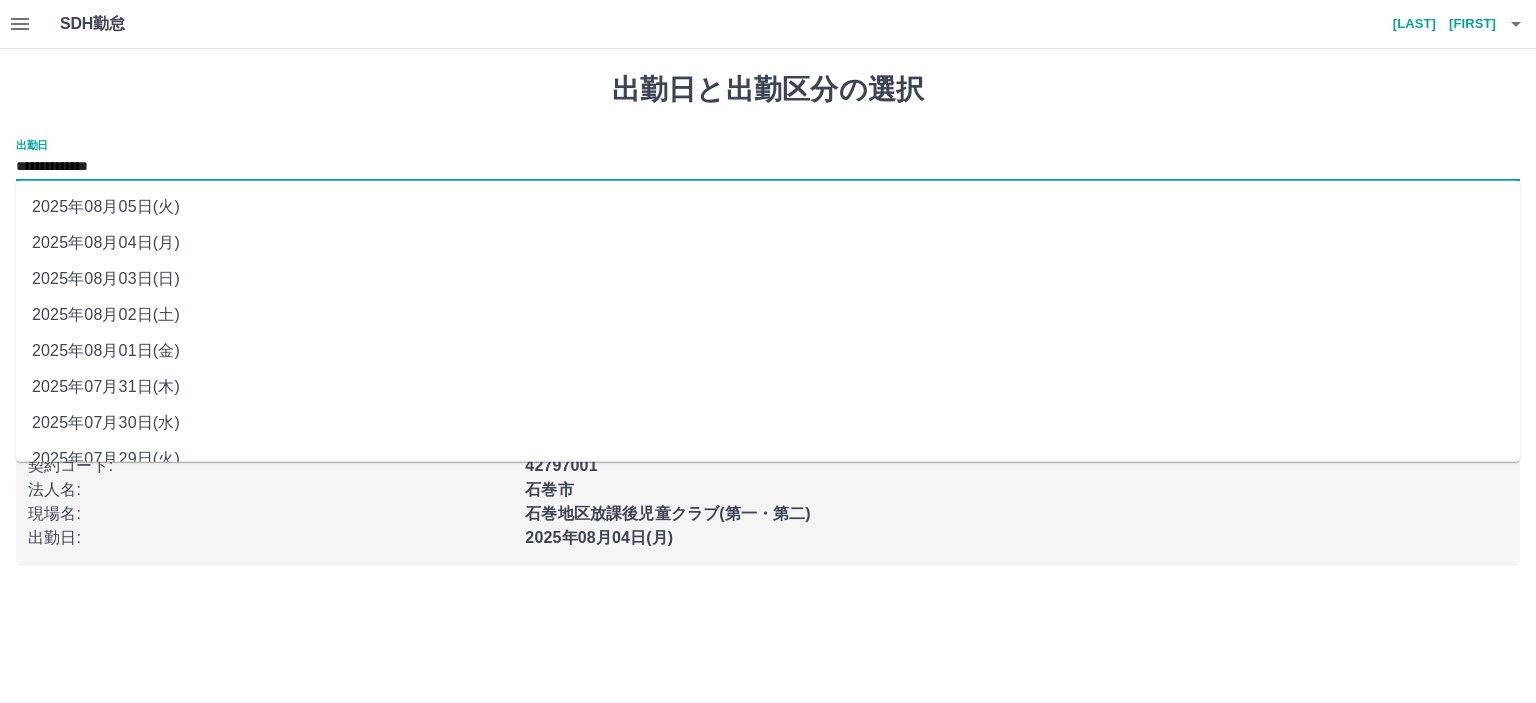 click on "2025年08月03日(日)" at bounding box center (768, 279) 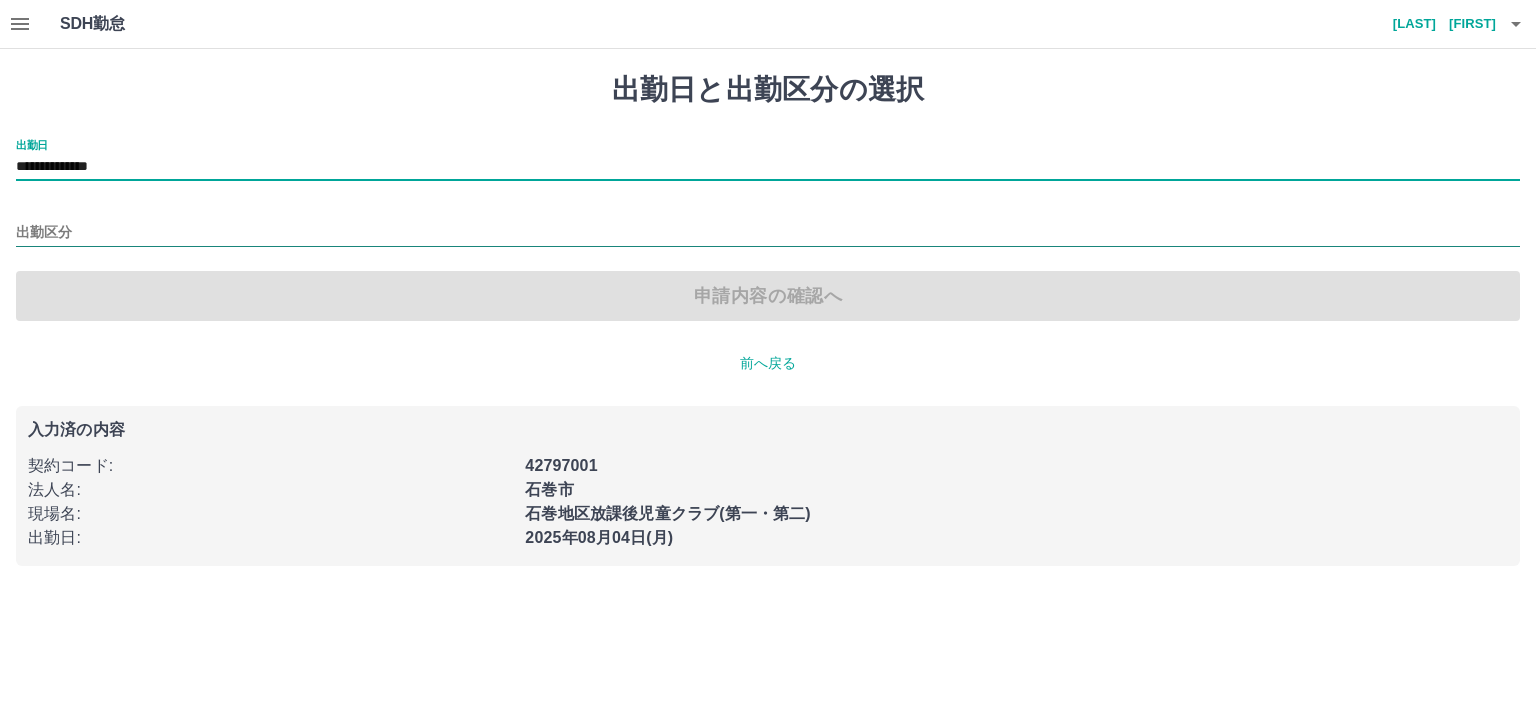 click on "出勤区分" at bounding box center [768, 233] 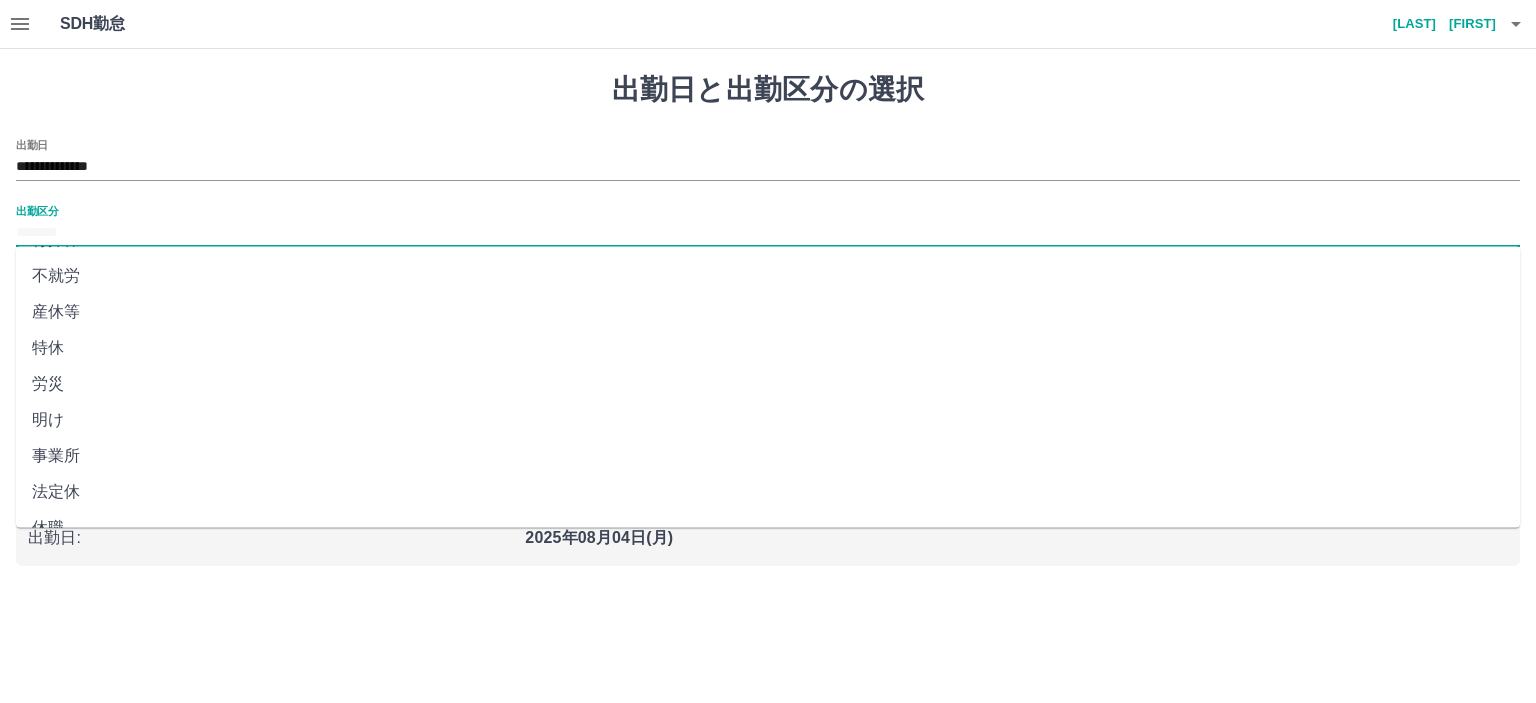scroll, scrollTop: 382, scrollLeft: 0, axis: vertical 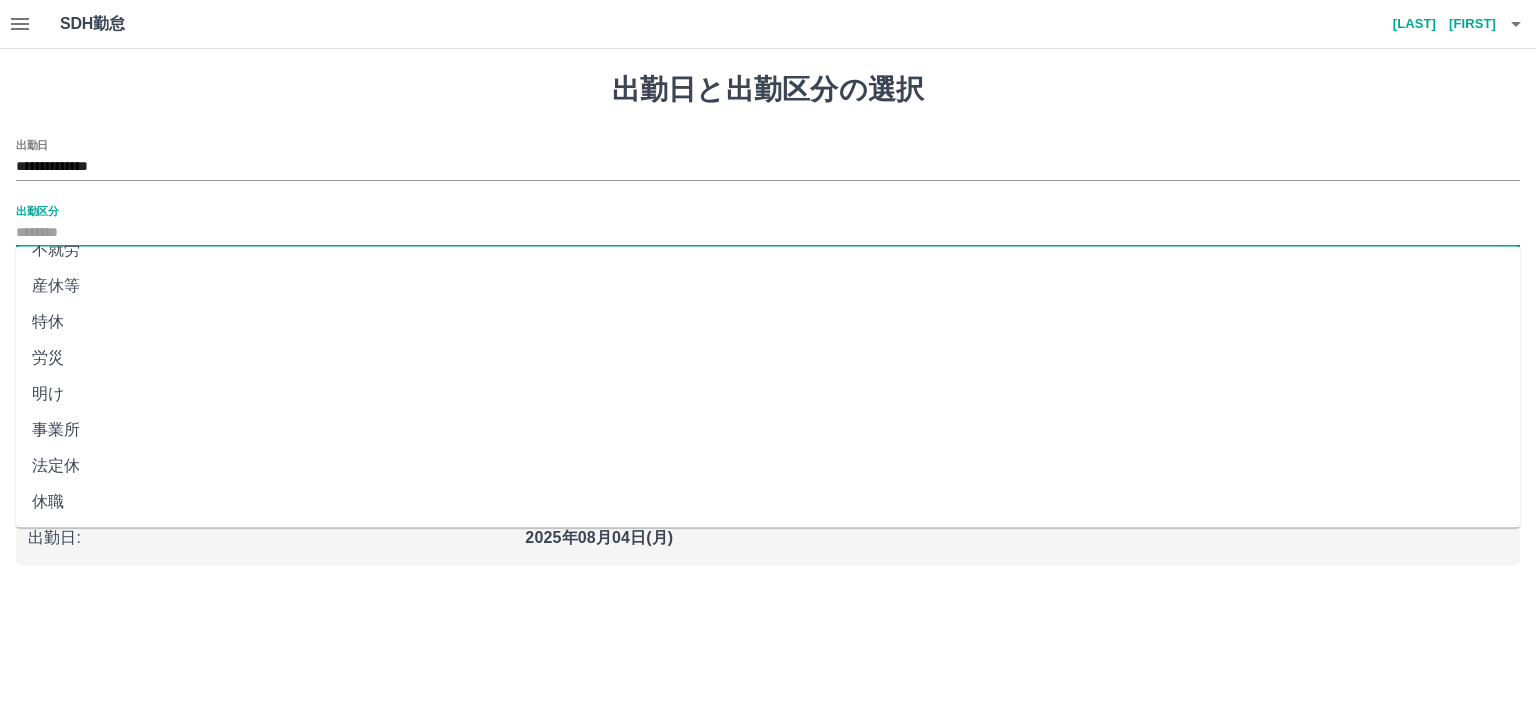 click on "法定休" at bounding box center [768, 466] 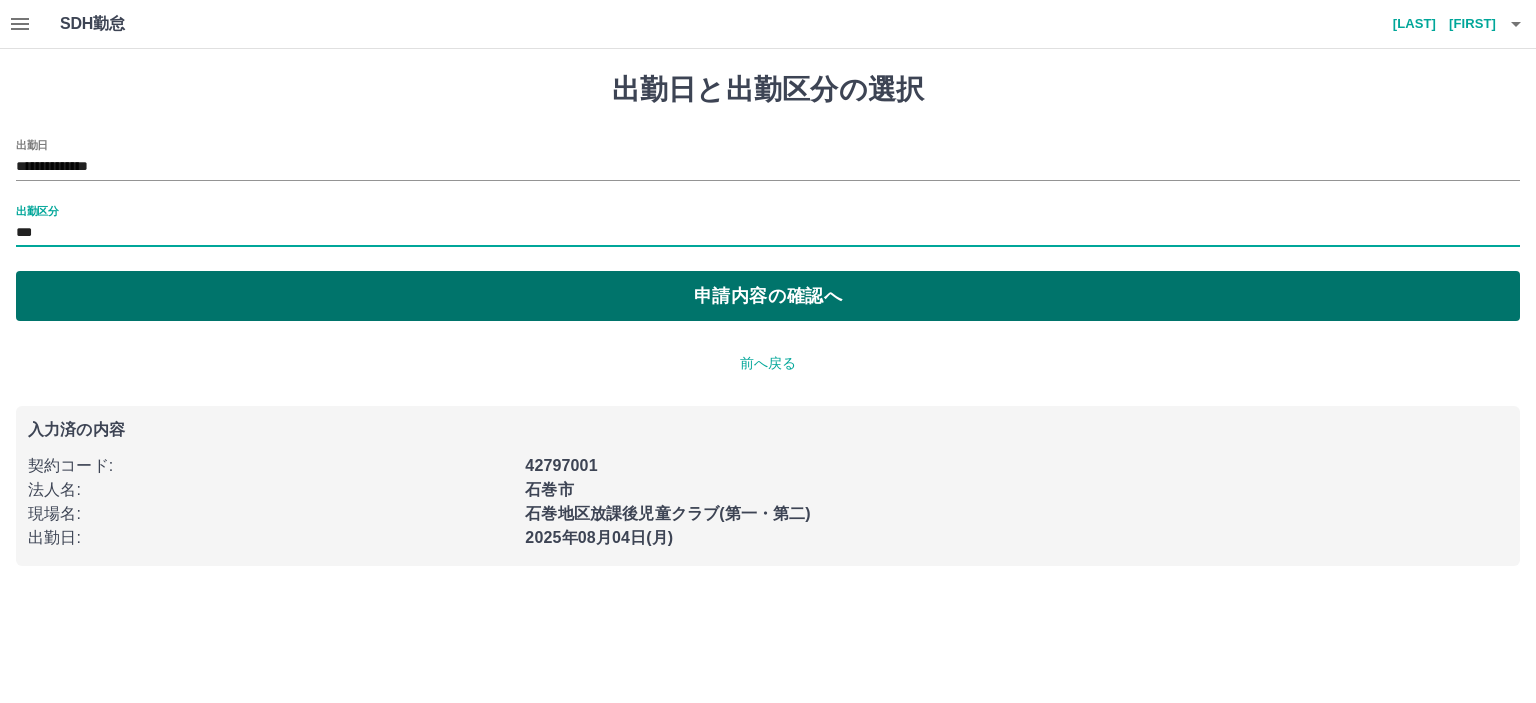 click on "申請内容の確認へ" at bounding box center [768, 296] 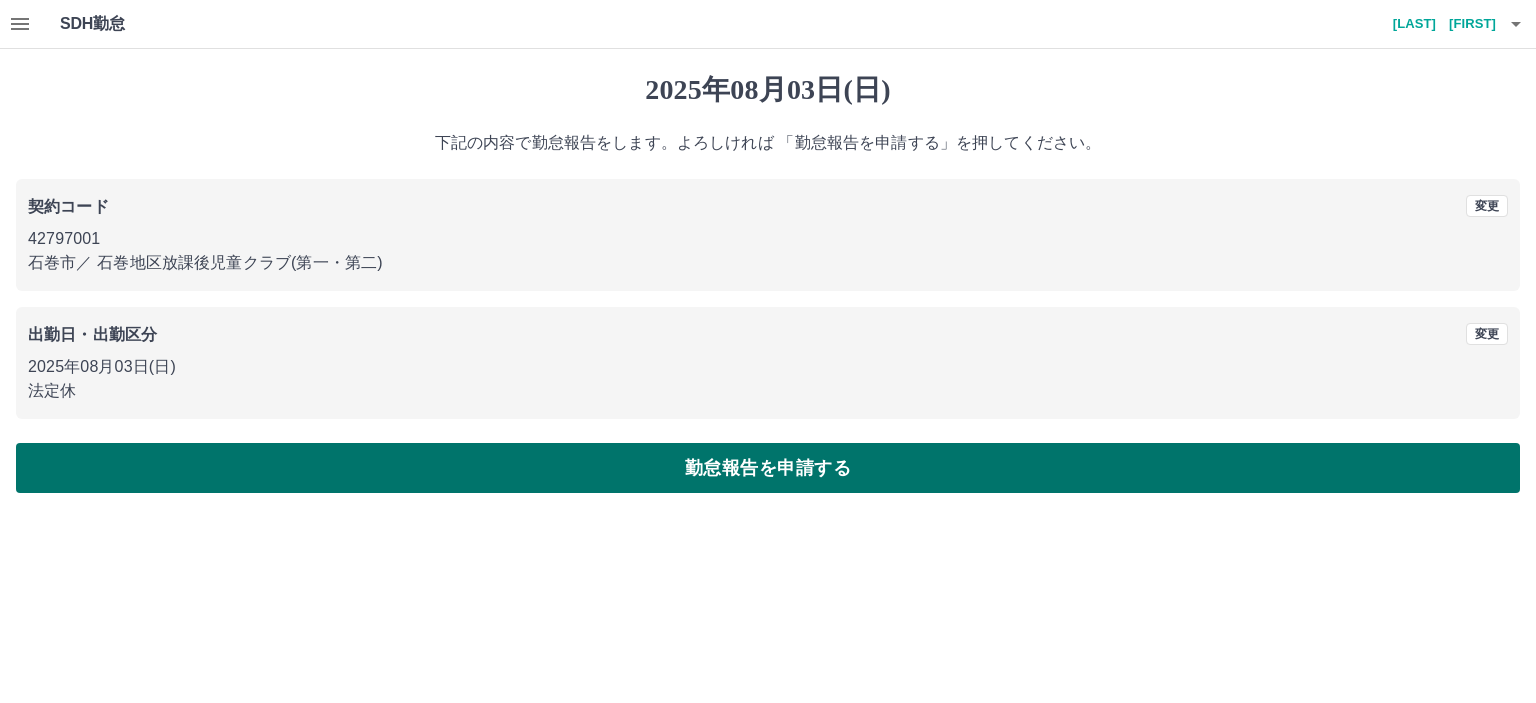 click on "勤怠報告を申請する" at bounding box center [768, 468] 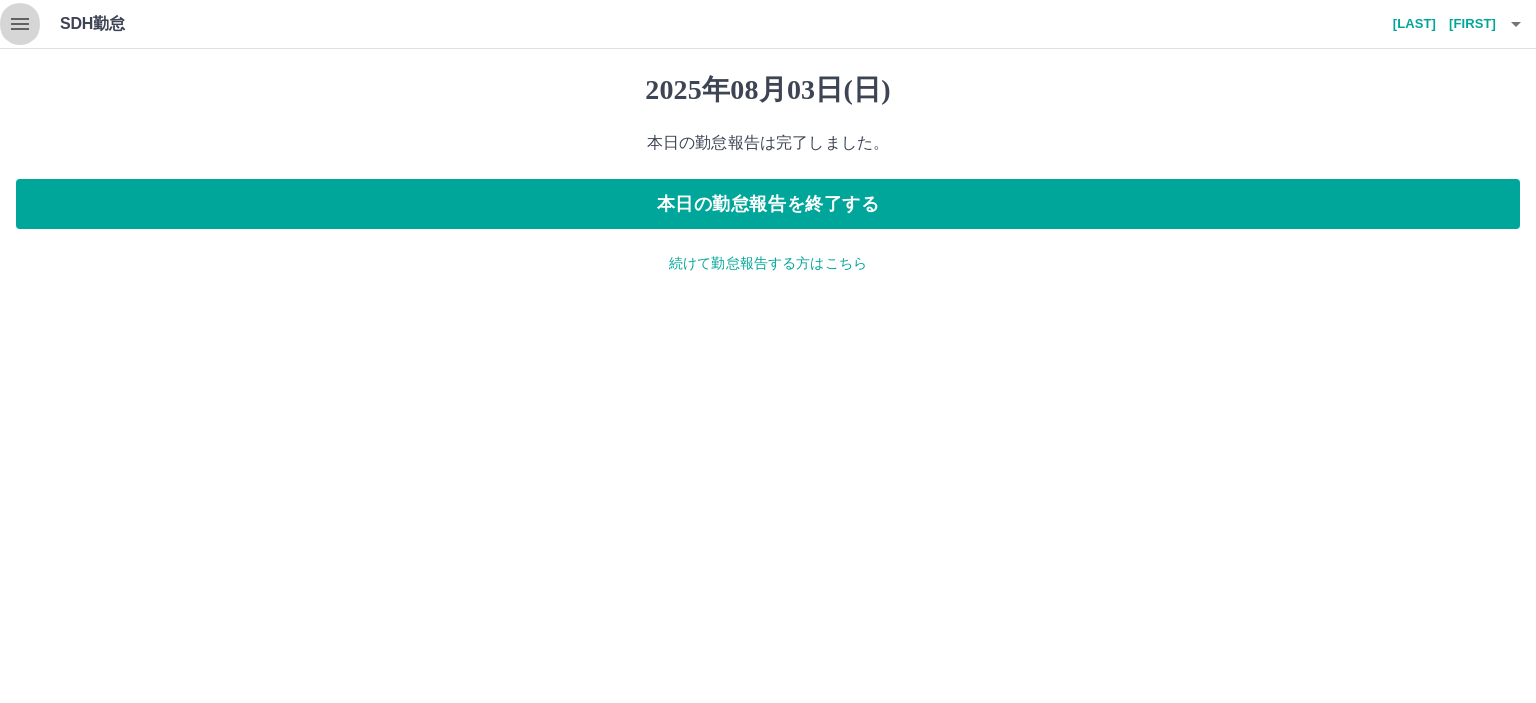 click at bounding box center (20, 24) 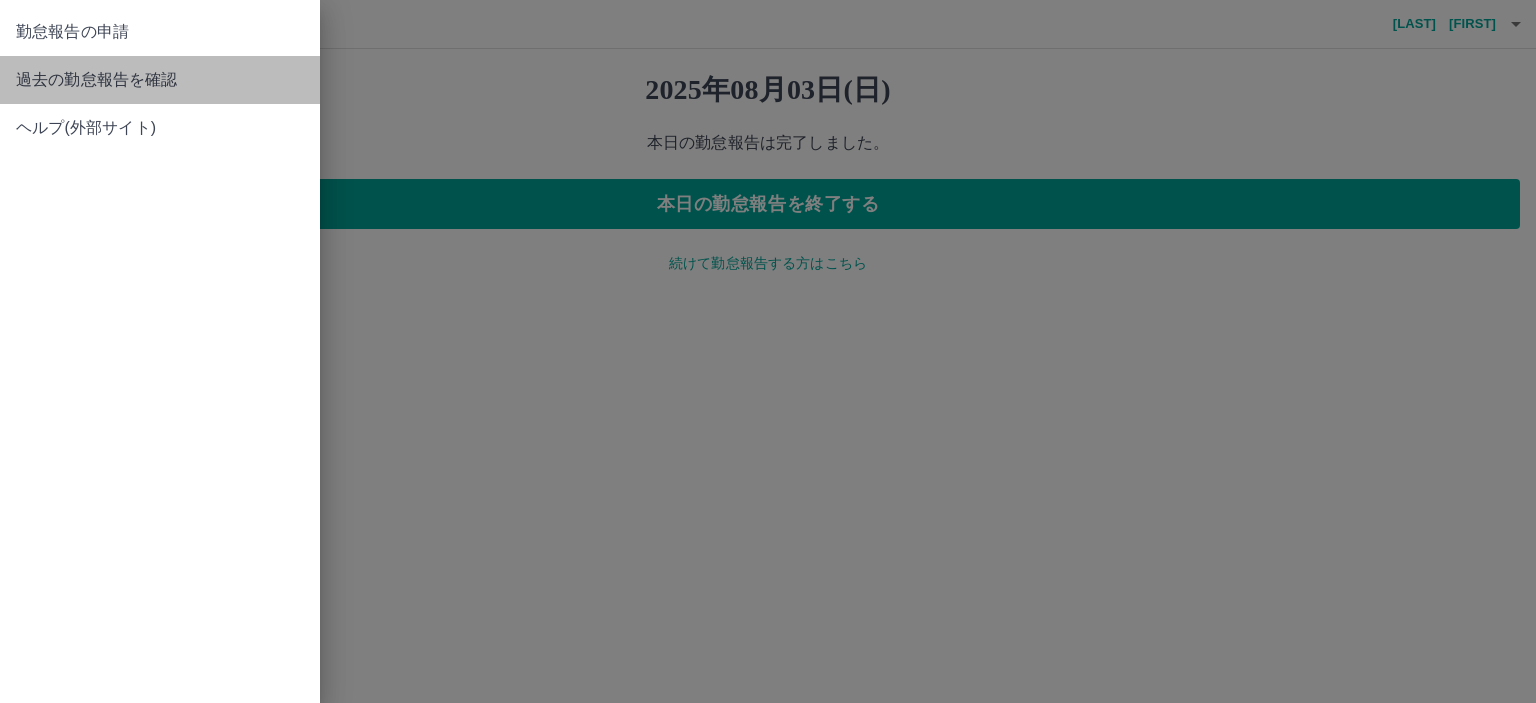 click on "過去の勤怠報告を確認" at bounding box center [160, 80] 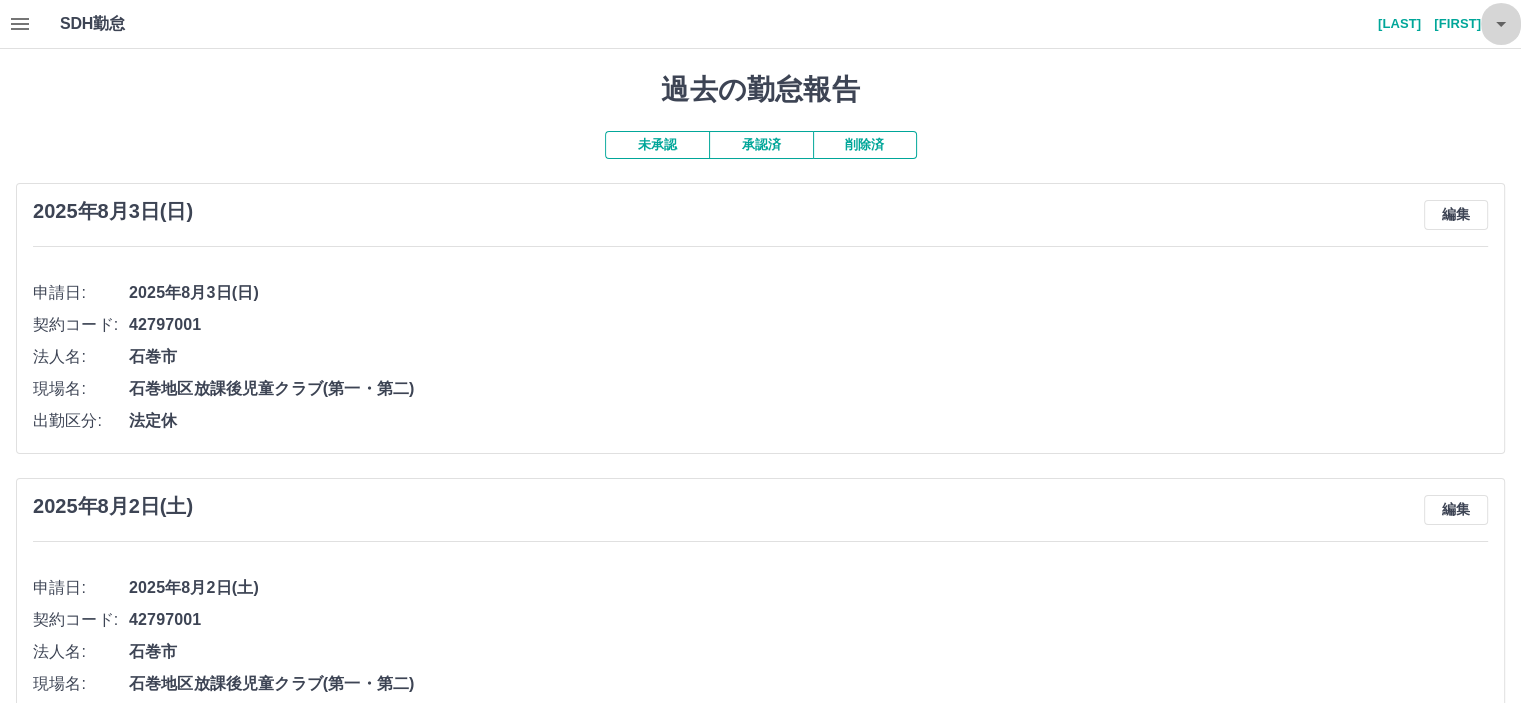 click 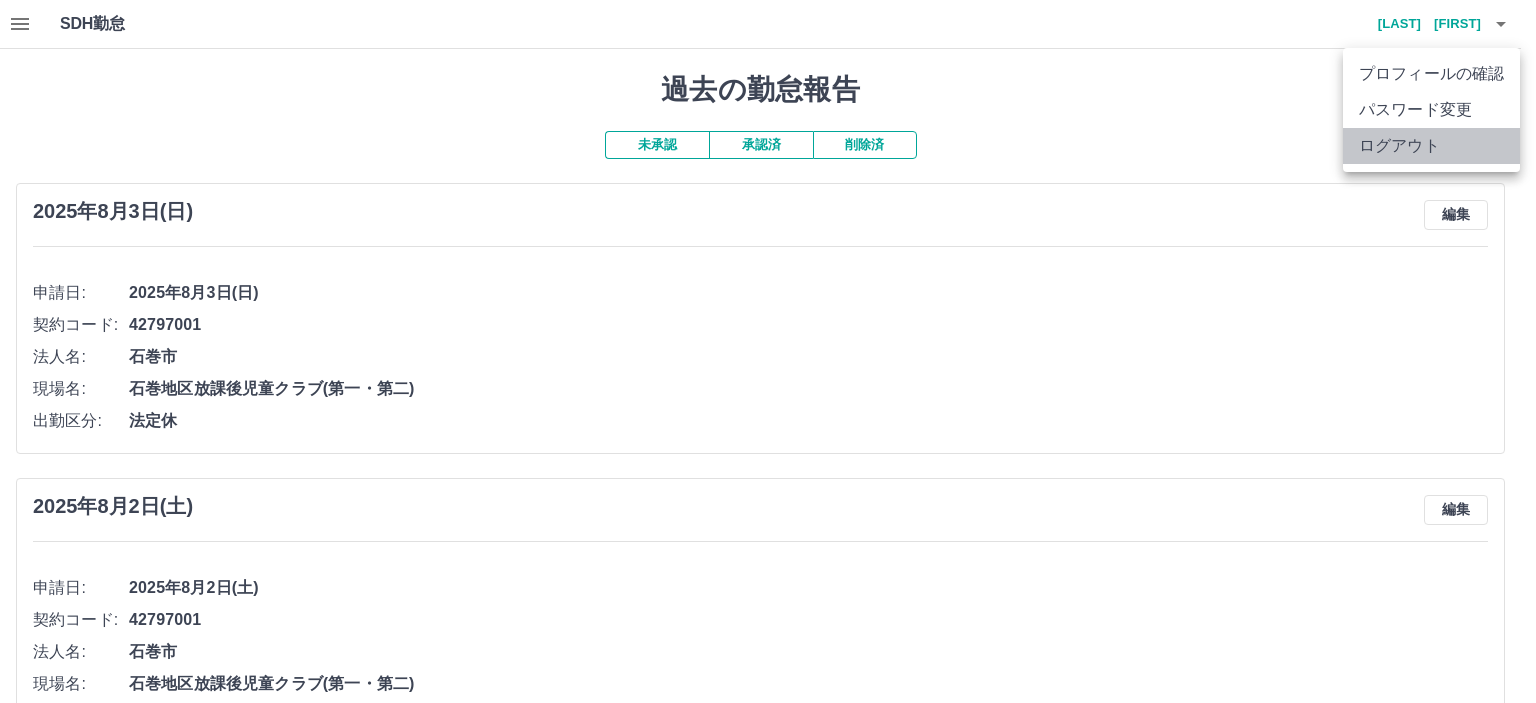 click on "ログアウト" at bounding box center (1431, 146) 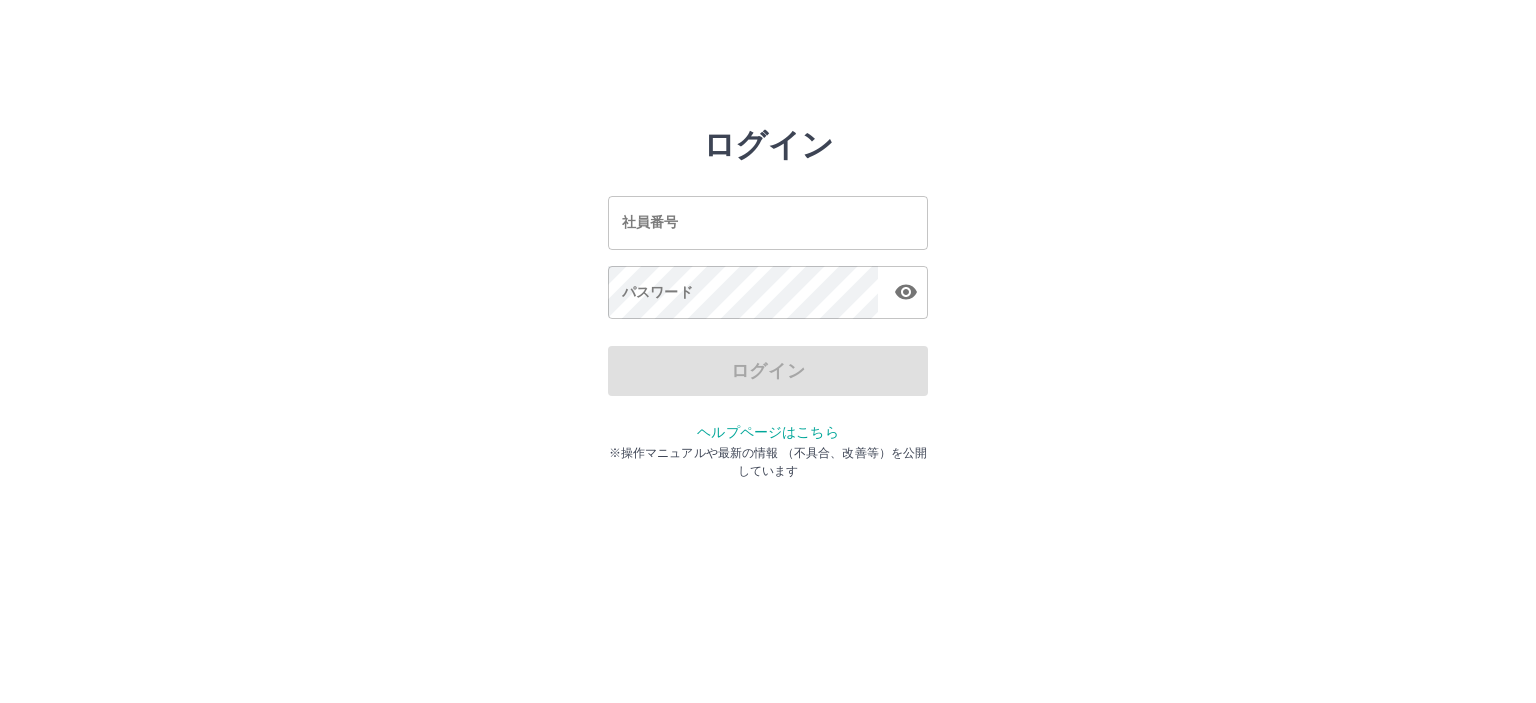 scroll, scrollTop: 0, scrollLeft: 0, axis: both 